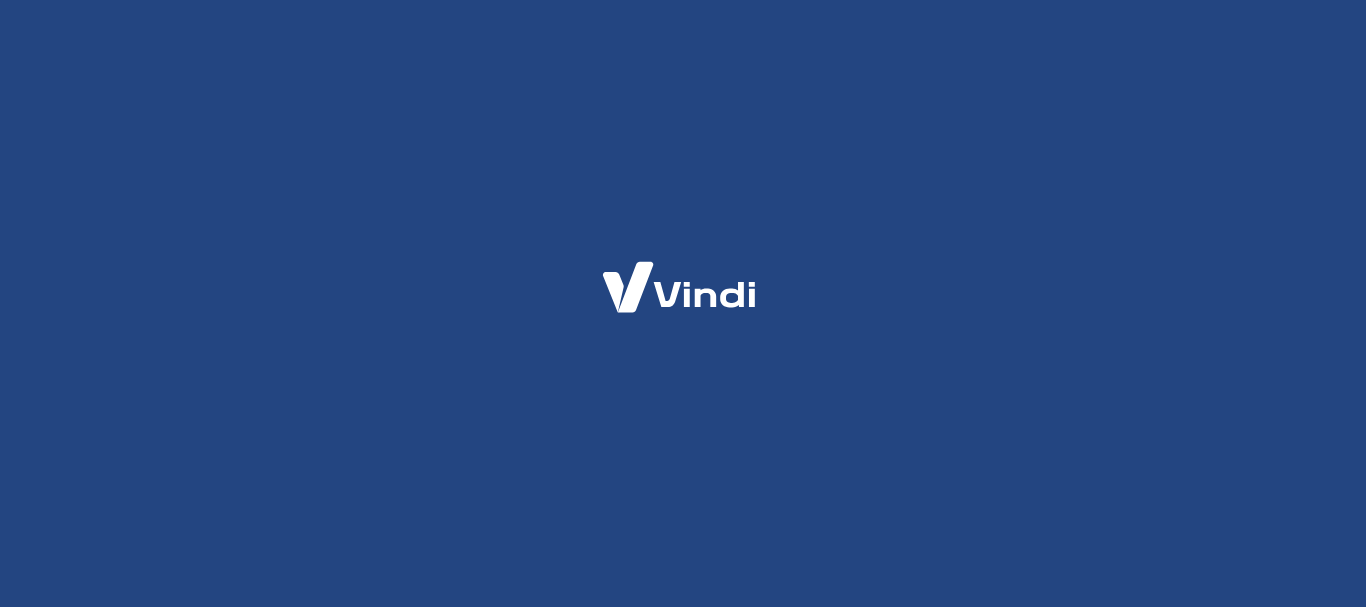 scroll, scrollTop: 0, scrollLeft: 0, axis: both 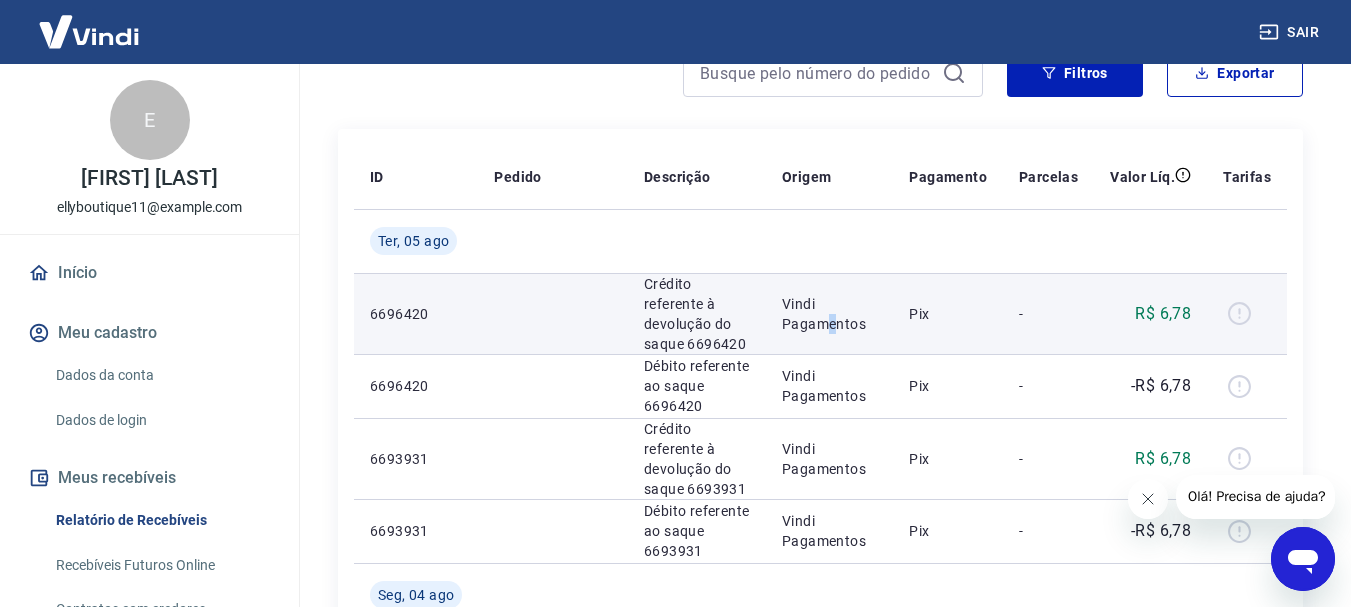 click on "Vindi Pagamentos" at bounding box center (829, 314) 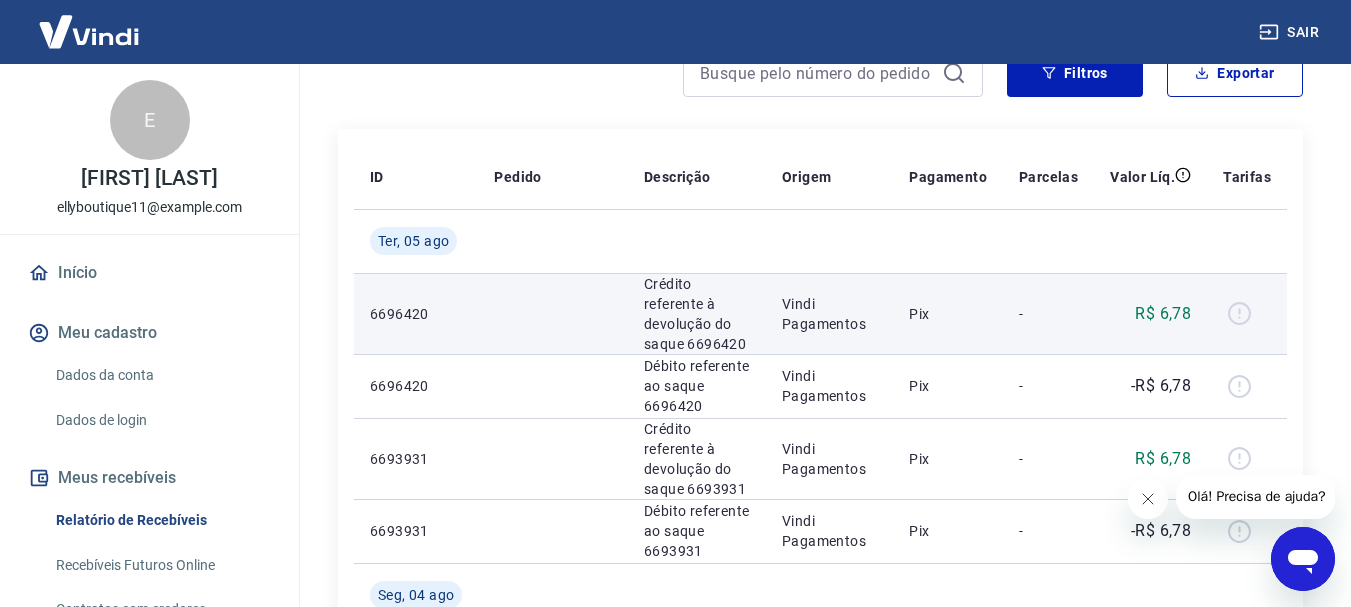 click on "R$ 6,78" at bounding box center (1163, 314) 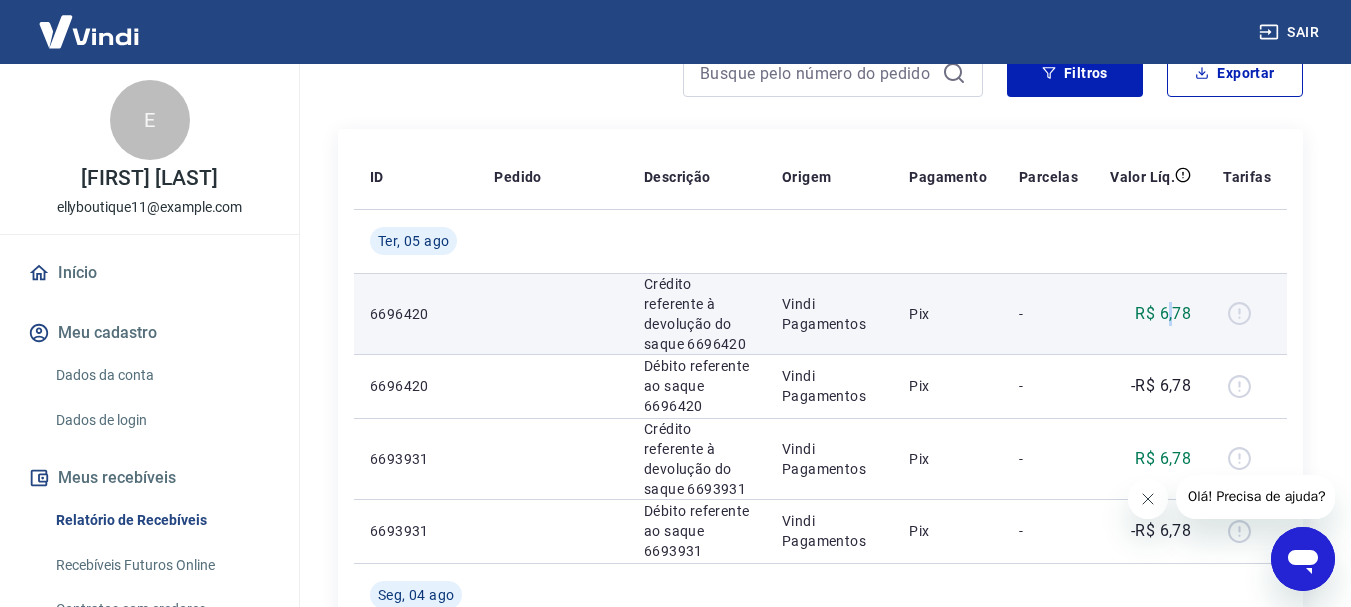 click on "R$ 6,78" at bounding box center (1163, 314) 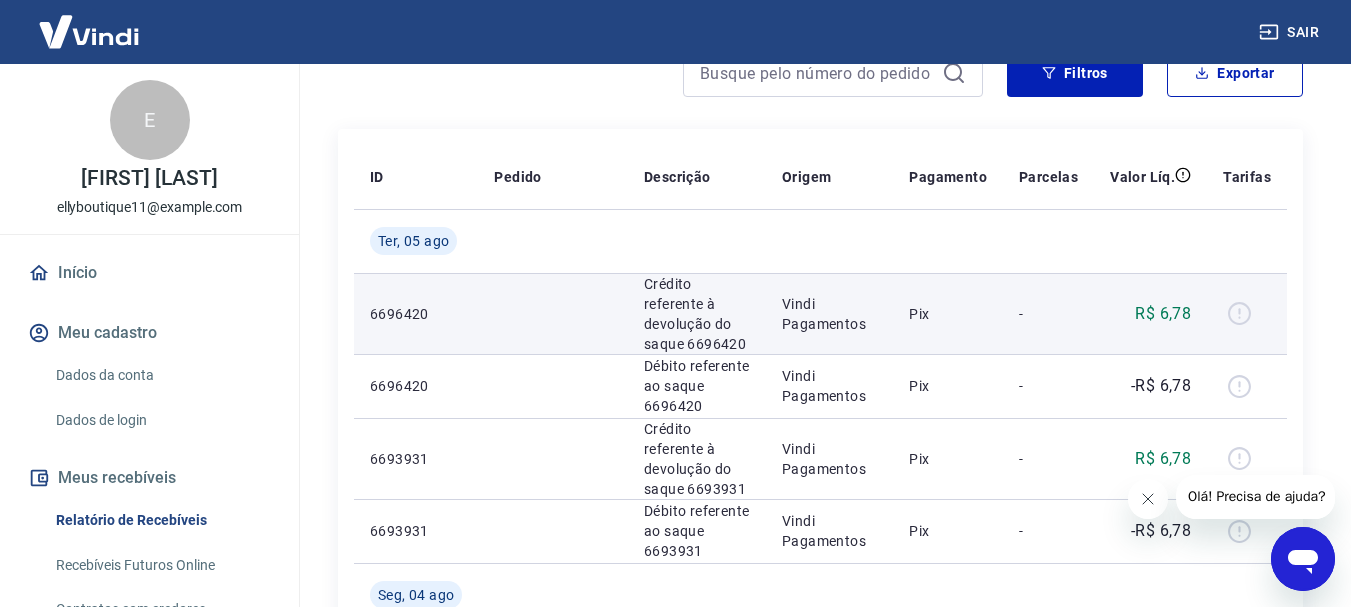 click at bounding box center (1247, 314) 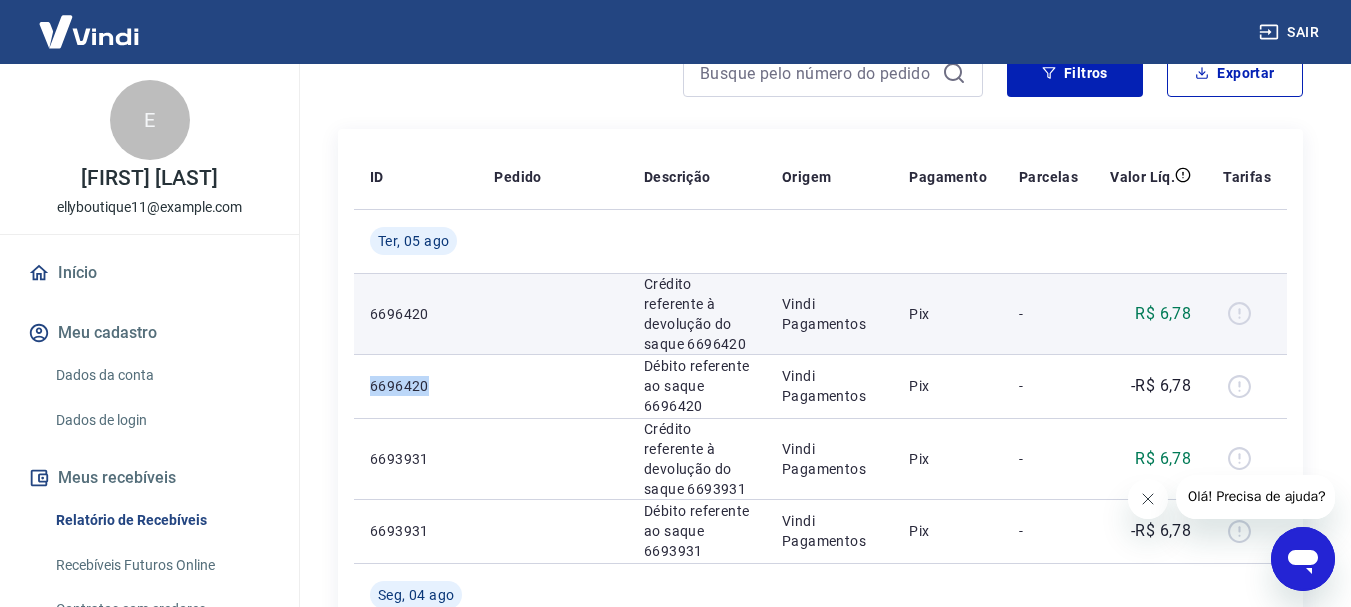 click at bounding box center (1247, 314) 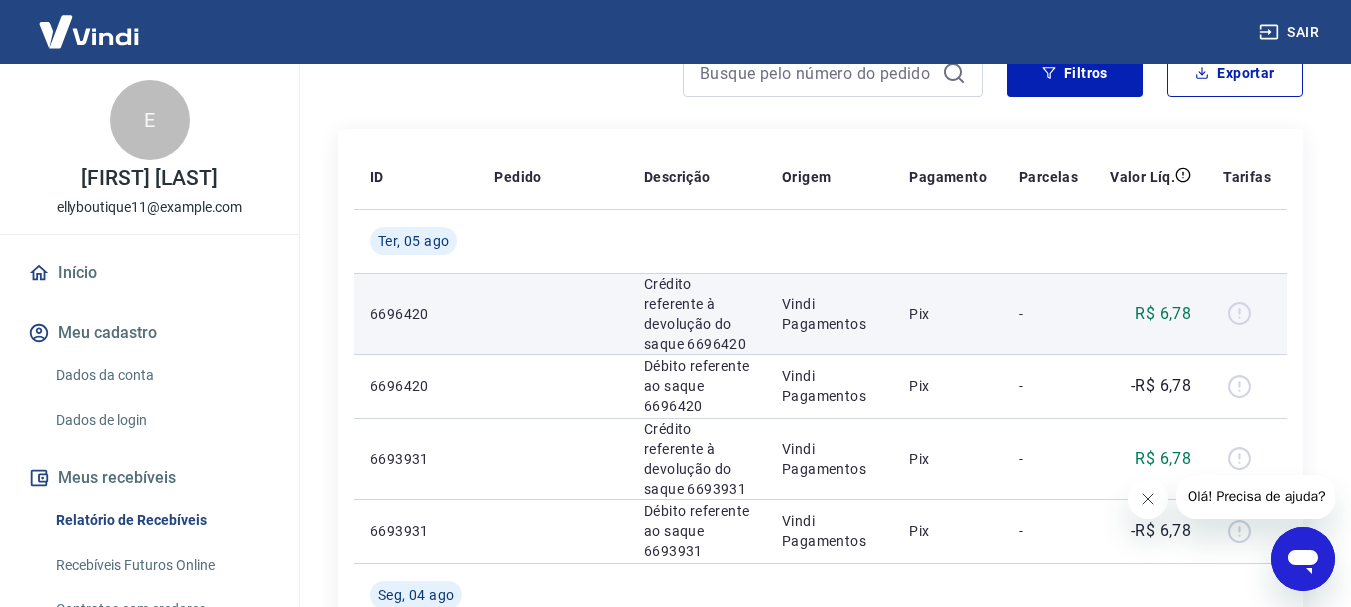 click on "6696420" at bounding box center [416, 314] 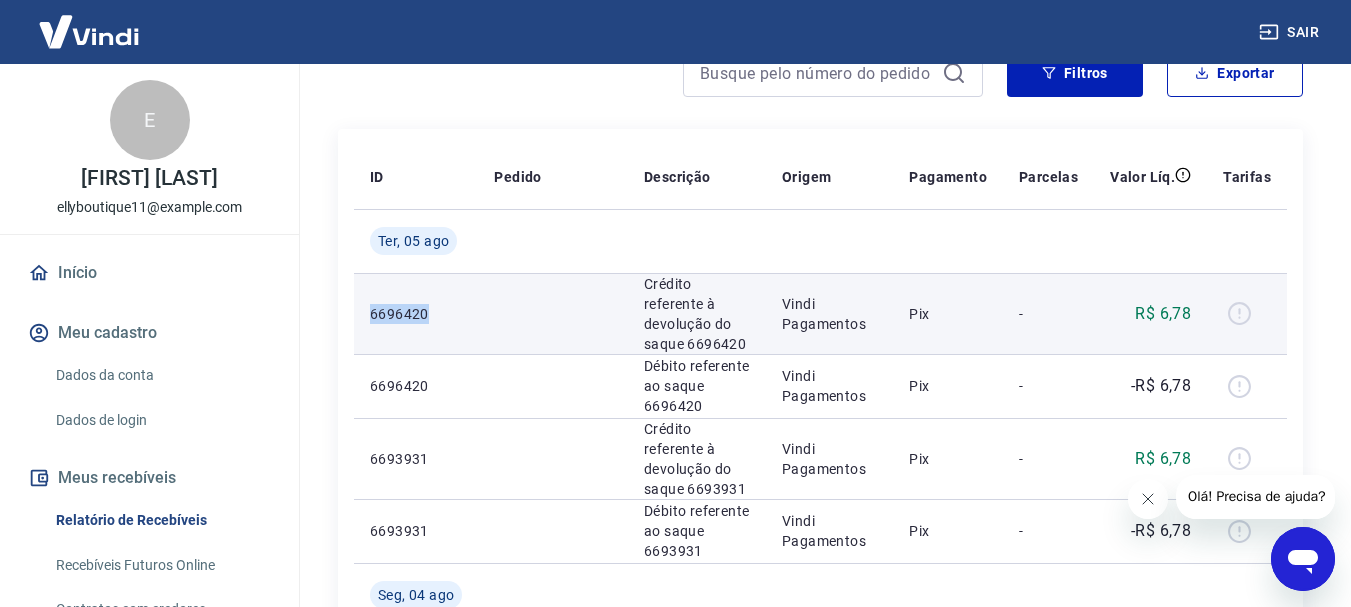 click on "6696420" at bounding box center (416, 314) 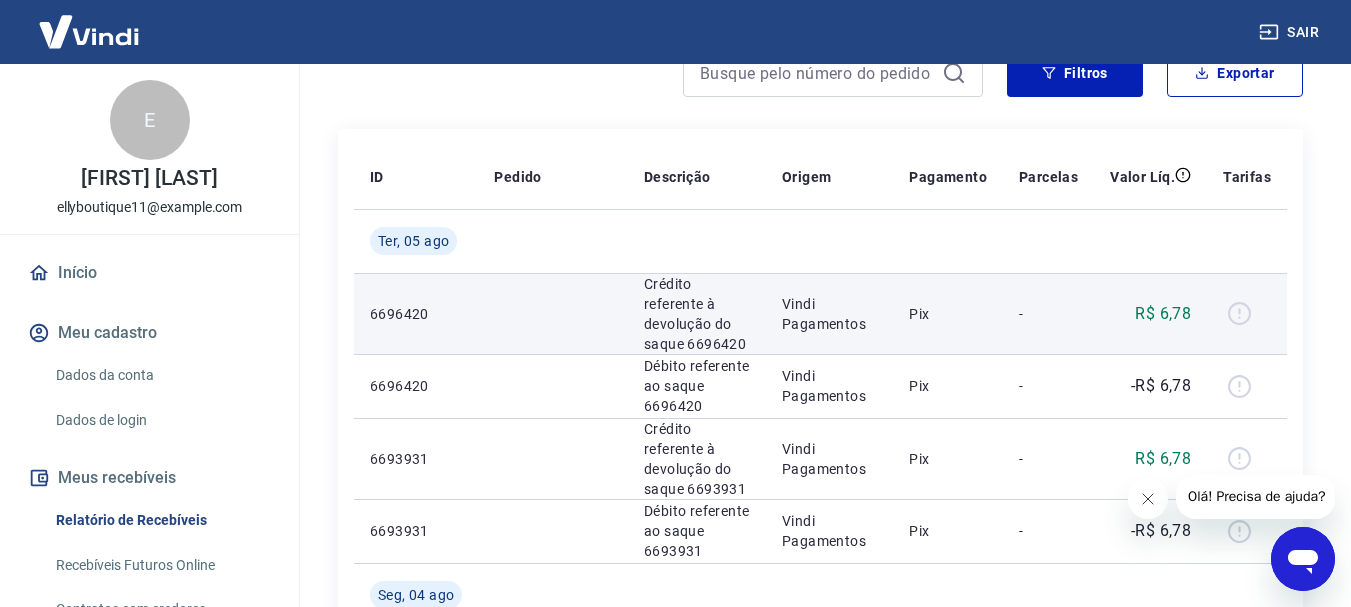 drag, startPoint x: 1020, startPoint y: 307, endPoint x: 1010, endPoint y: 312, distance: 11.18034 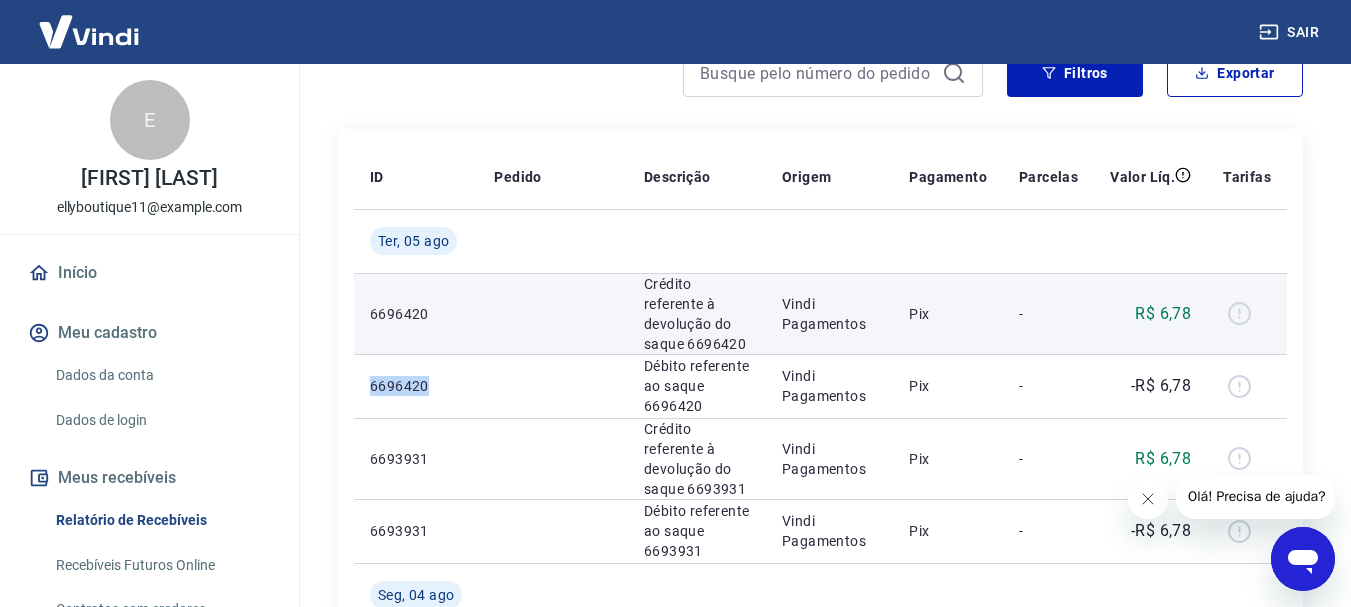 click at bounding box center [1247, 314] 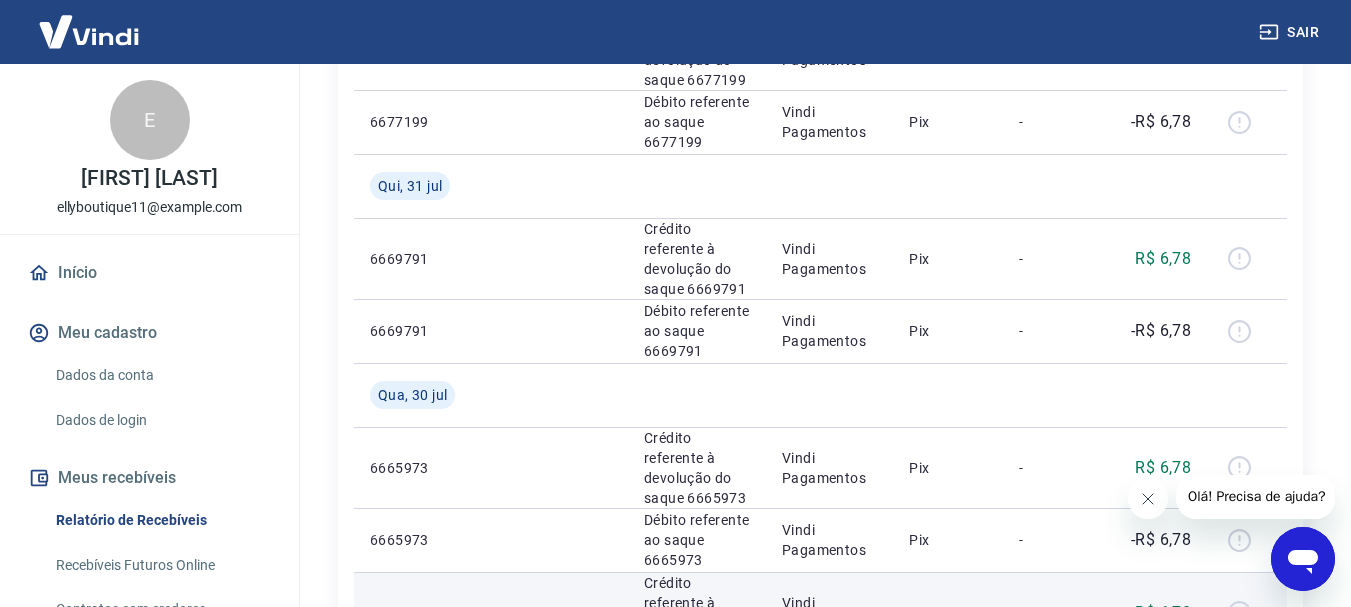 scroll, scrollTop: 1500, scrollLeft: 0, axis: vertical 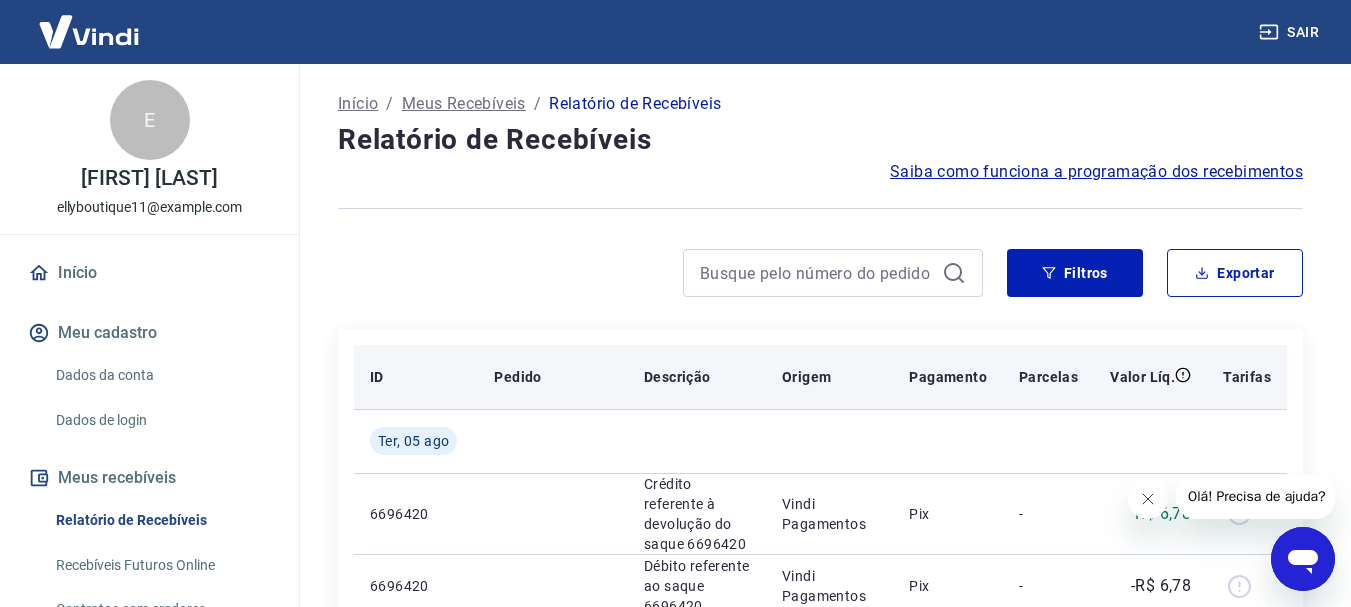 click on "Valor Líq." at bounding box center (1142, 377) 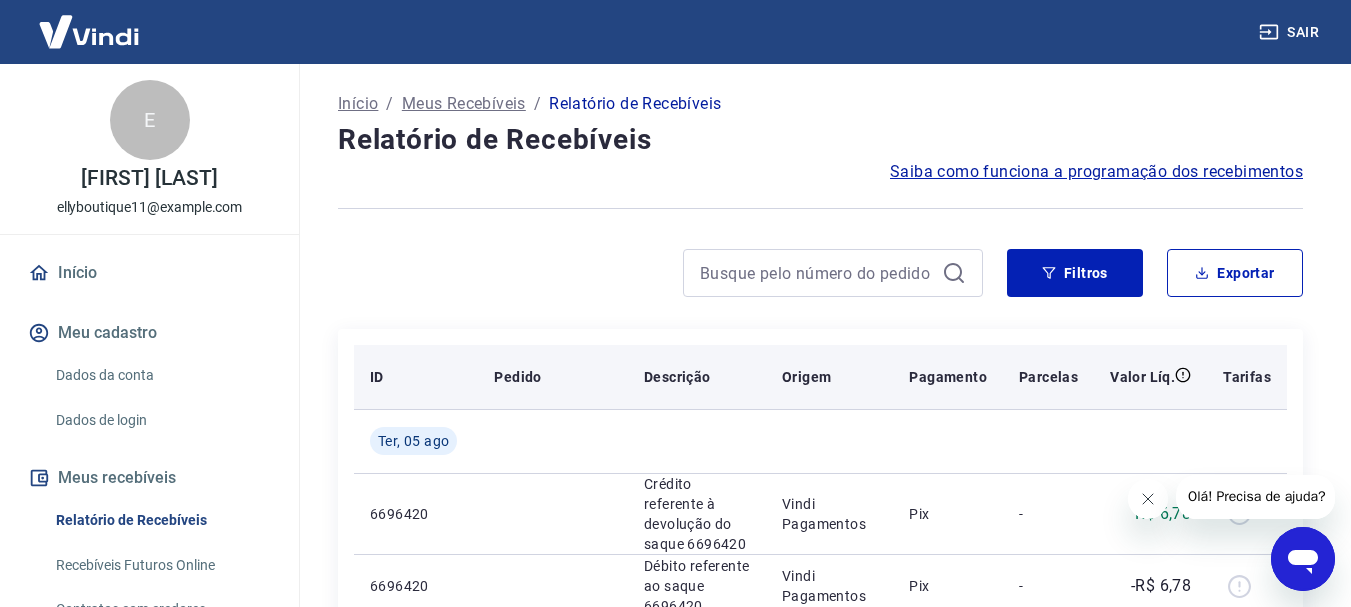 click on "Tarifas" at bounding box center (1247, 377) 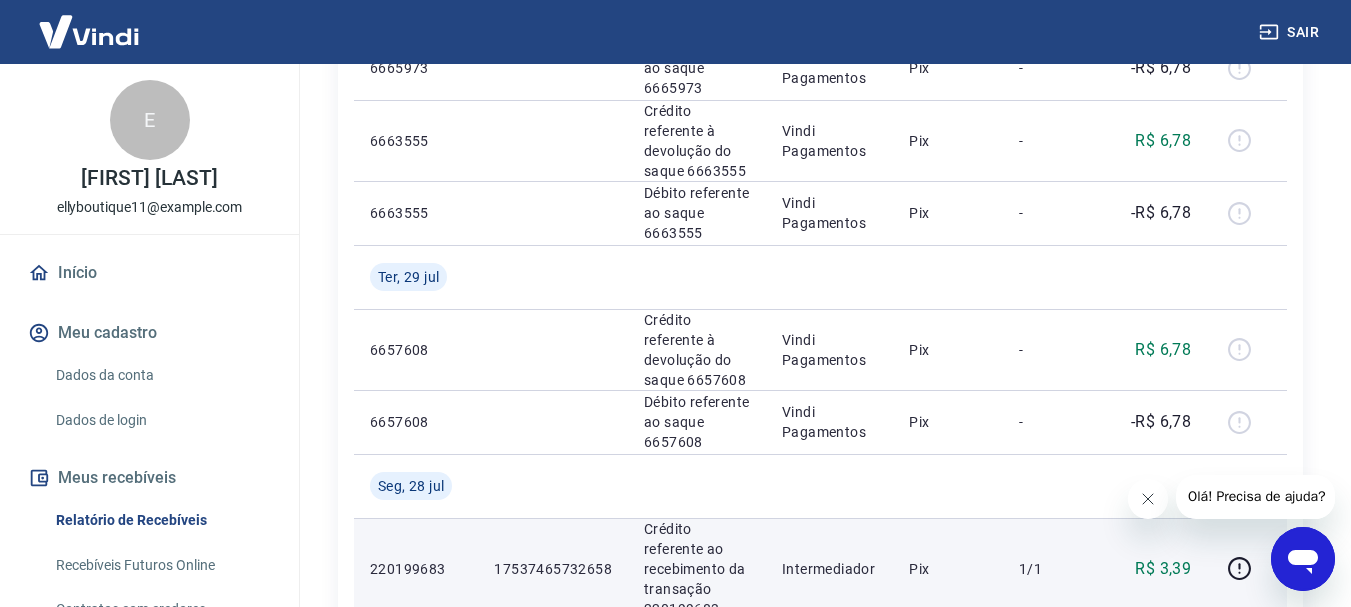 scroll, scrollTop: 1600, scrollLeft: 0, axis: vertical 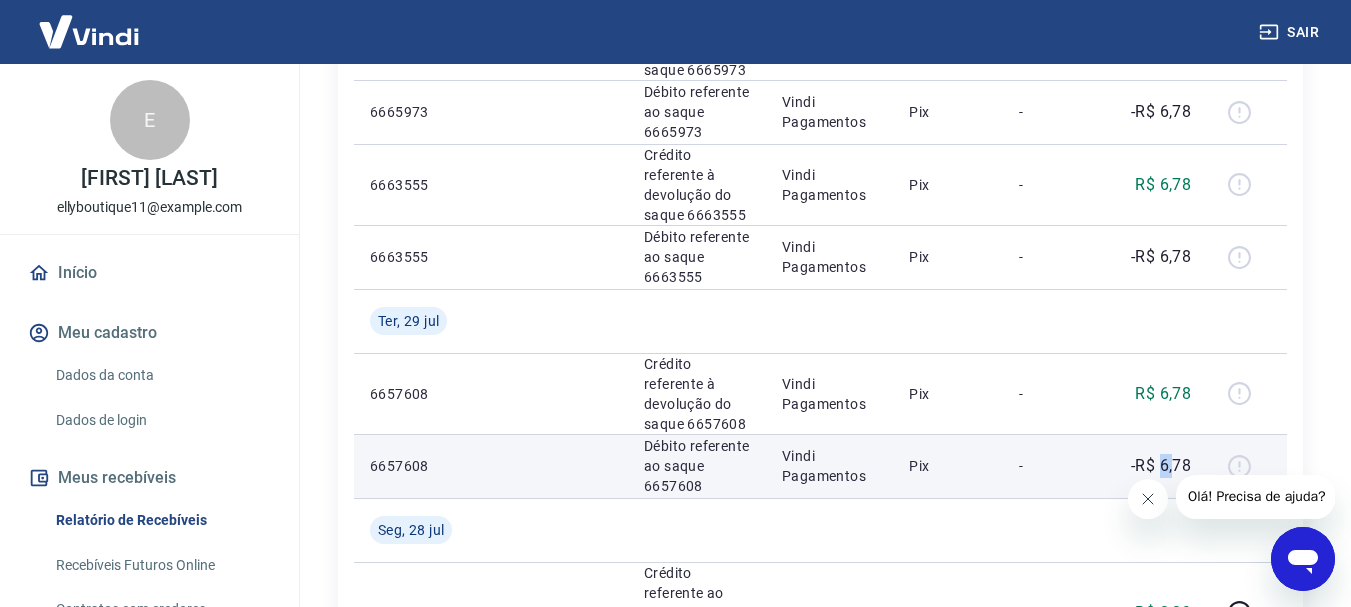 click on "-R$ 6,78" at bounding box center [1161, 466] 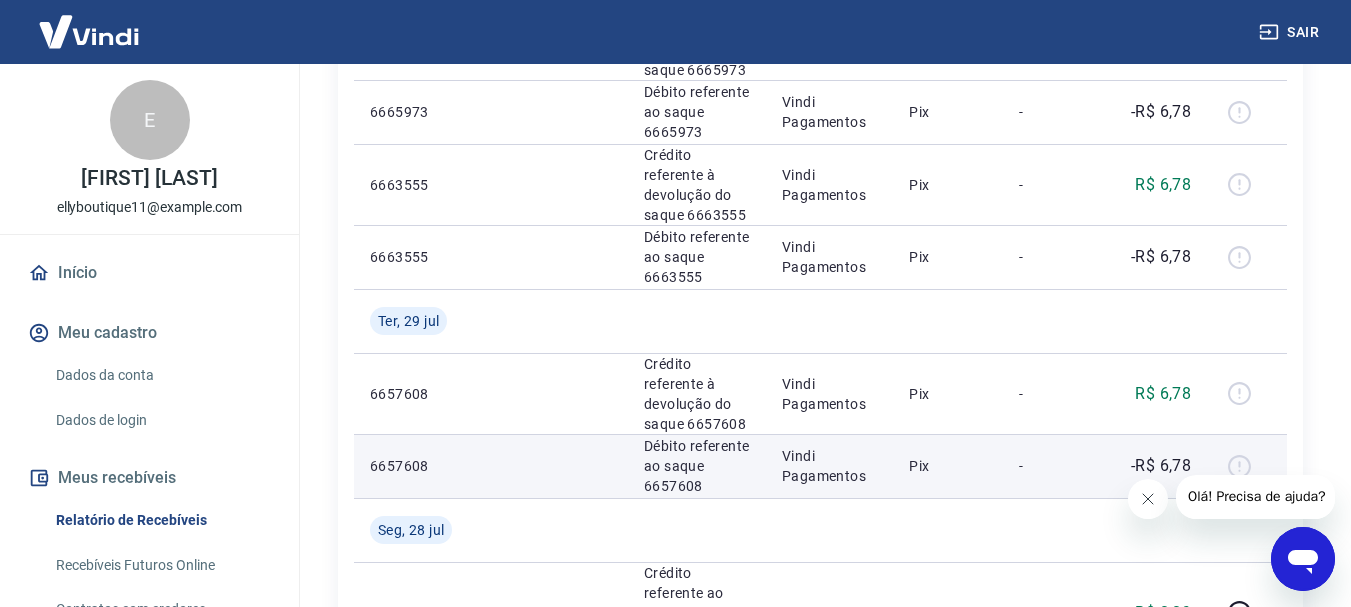 click on "Débito referente ao saque 6657608" at bounding box center [697, 466] 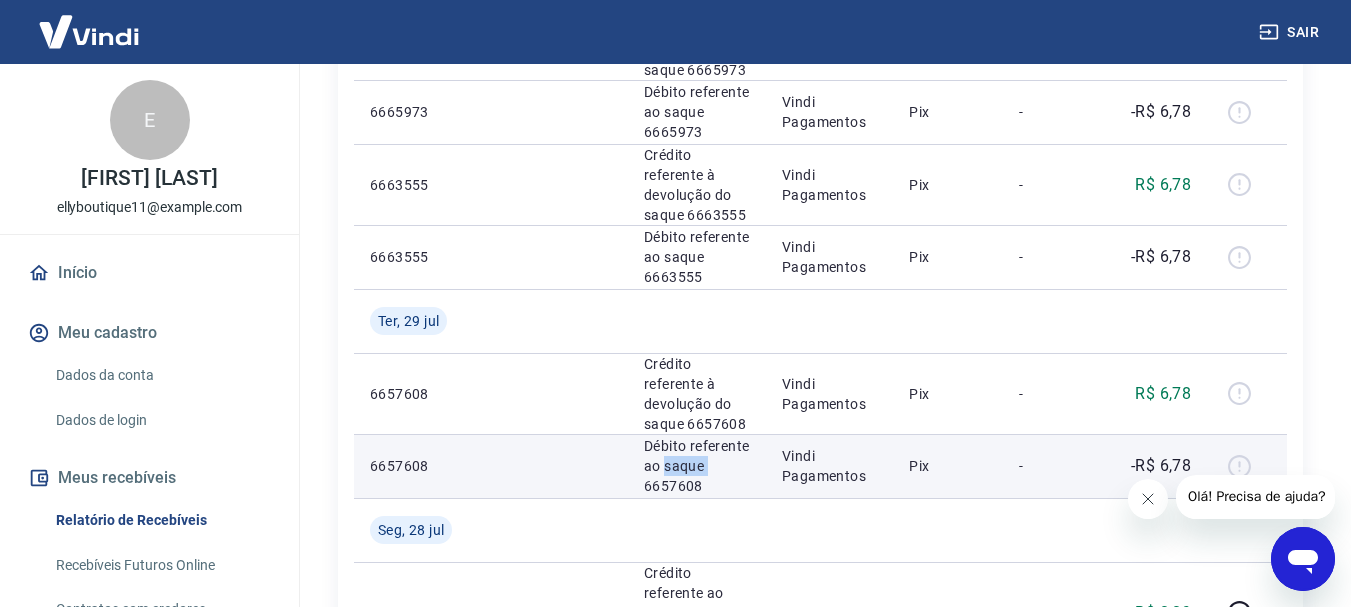 click on "Débito referente ao saque 6657608" at bounding box center (697, 466) 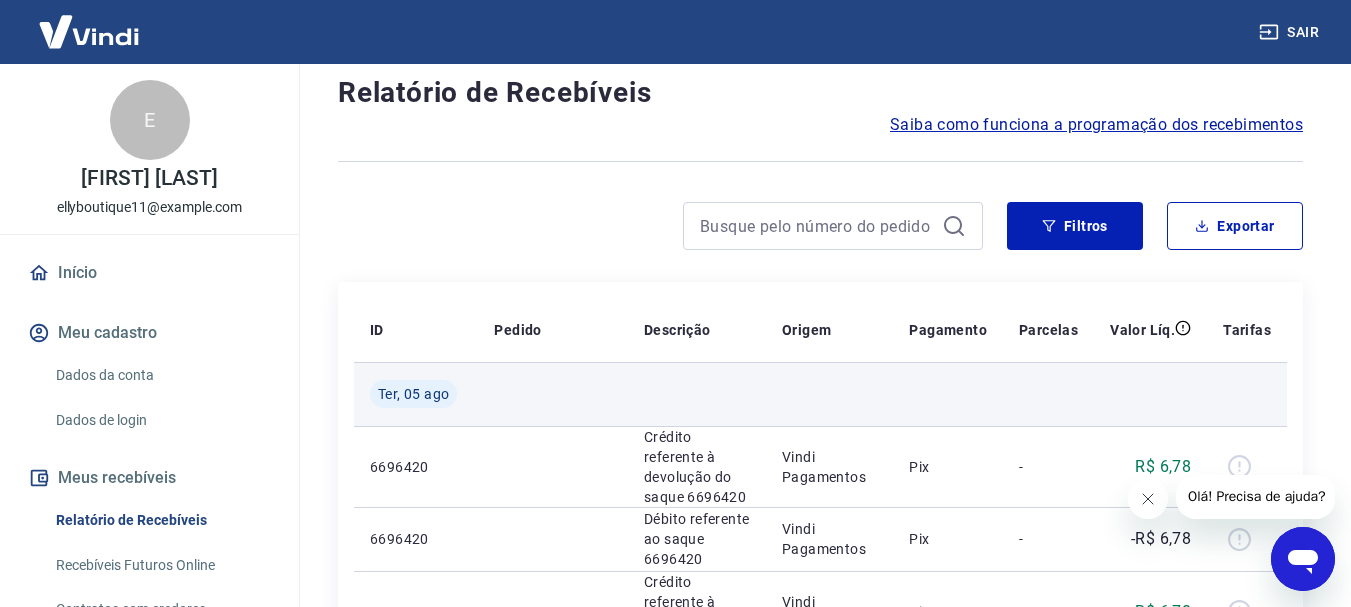 scroll, scrollTop: 0, scrollLeft: 0, axis: both 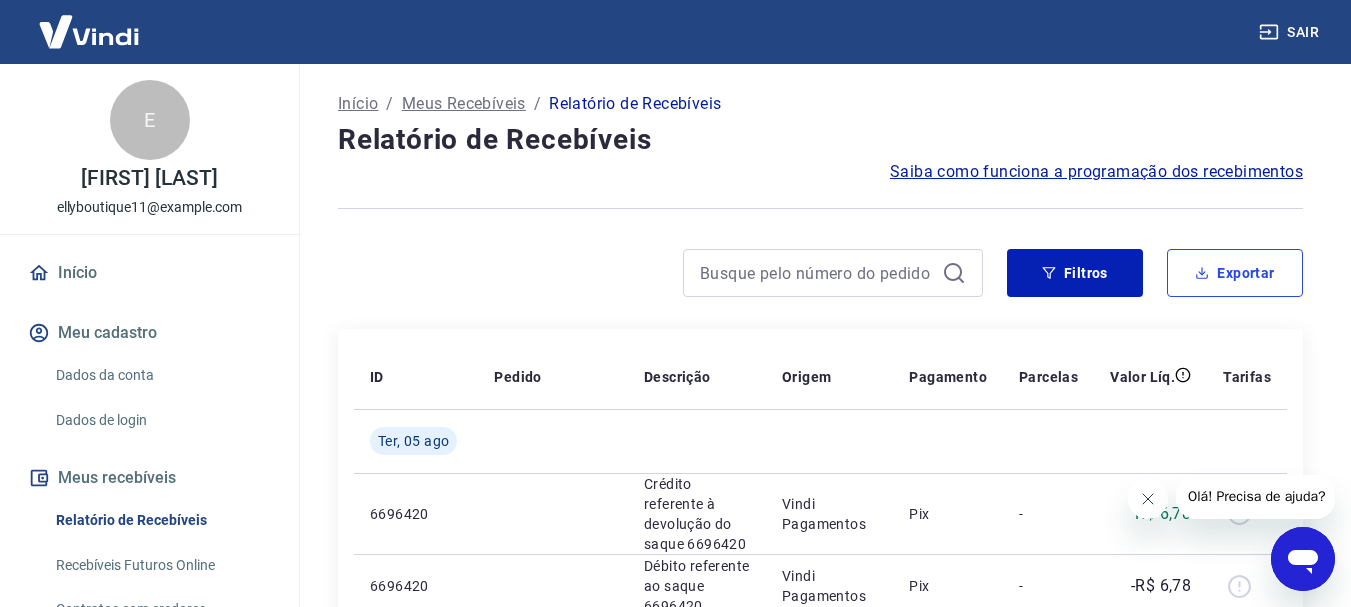click on "Exportar" at bounding box center [1235, 273] 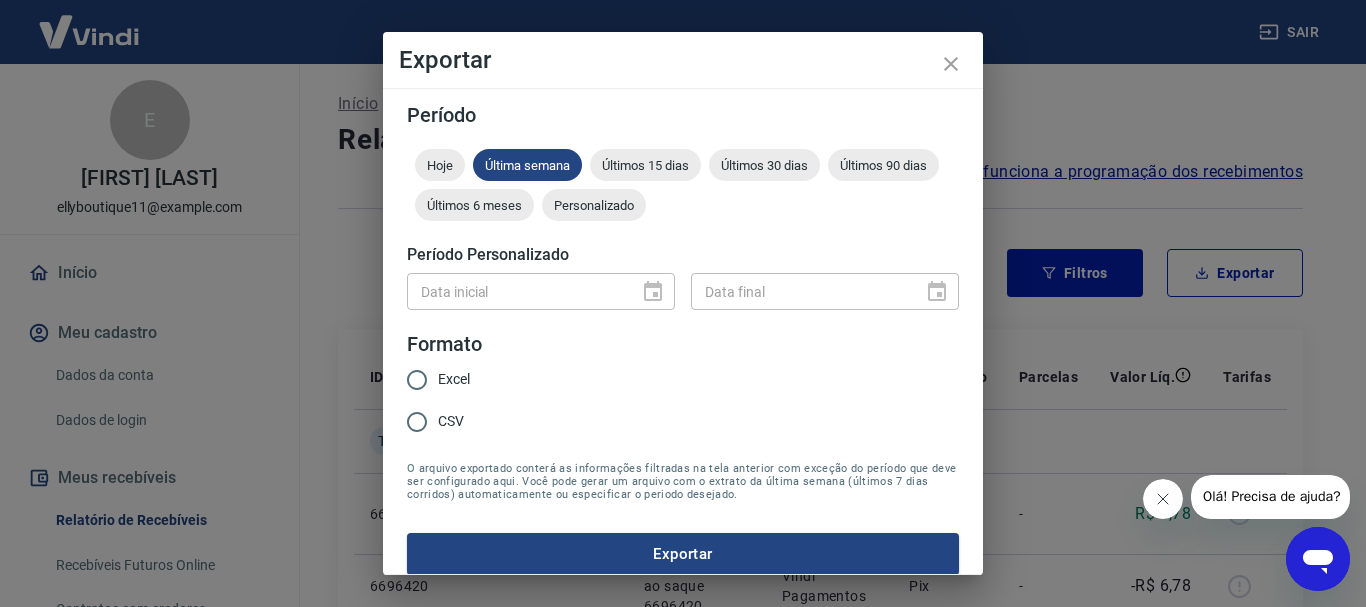 click on "Excel" at bounding box center (417, 380) 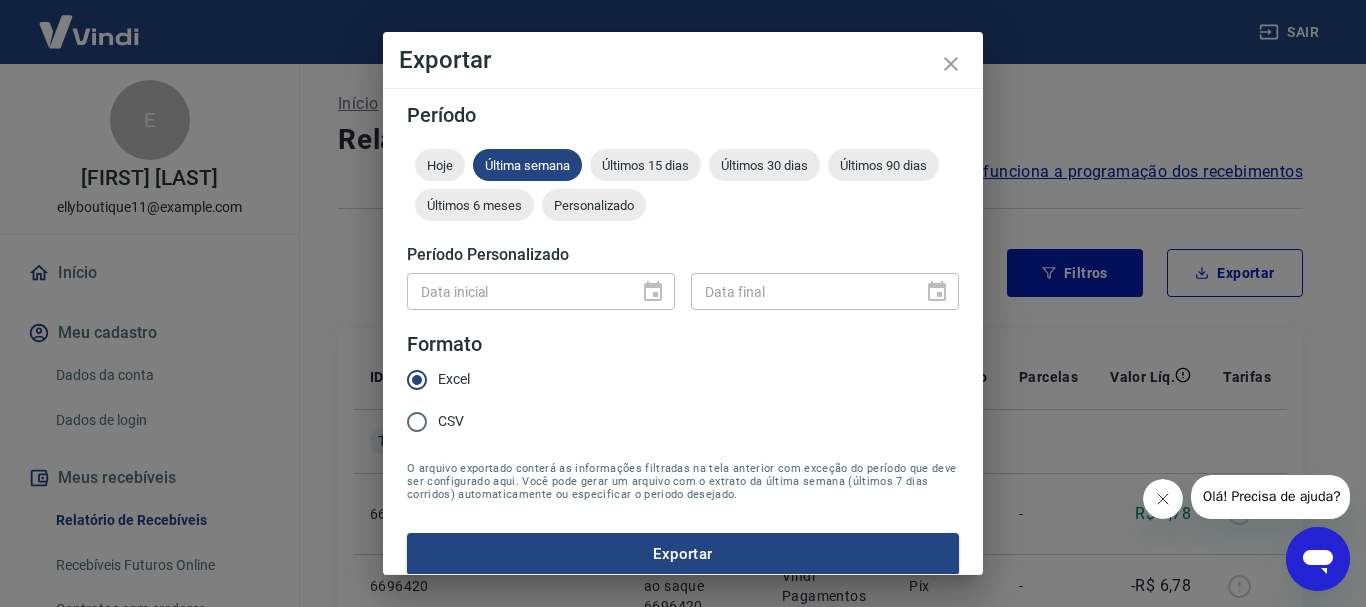 click on "Data inicial" at bounding box center [541, 291] 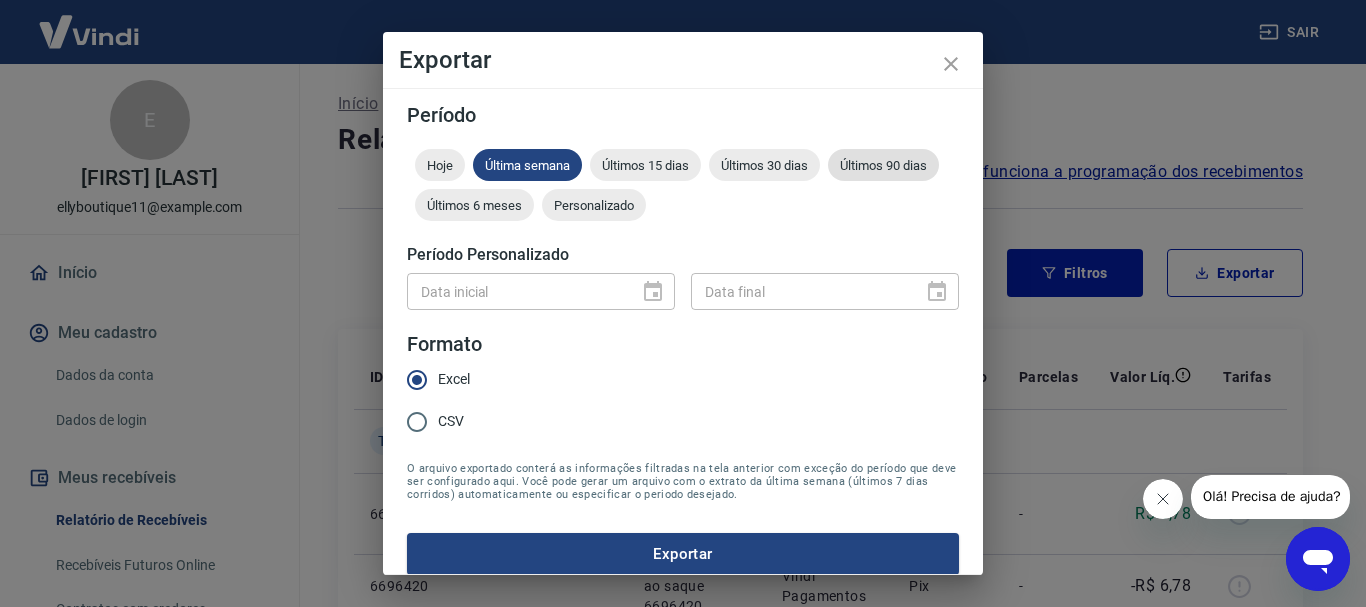 click on "Últimos 90 dias" at bounding box center [883, 165] 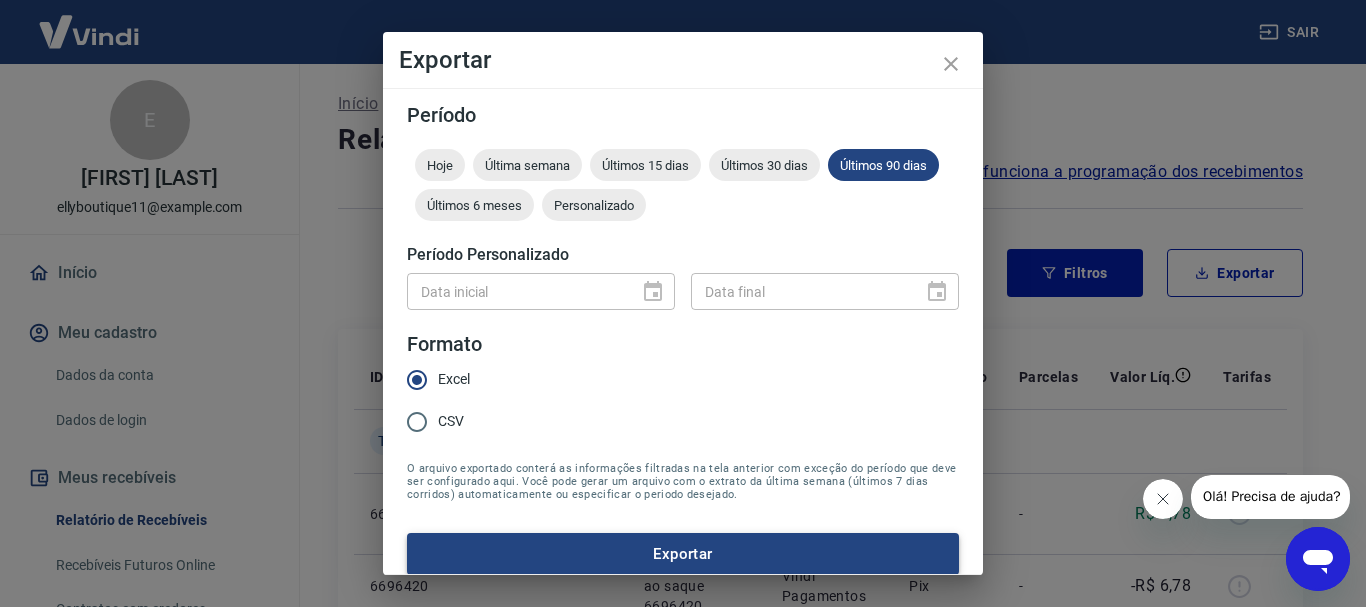 click on "Exportar" at bounding box center [683, 554] 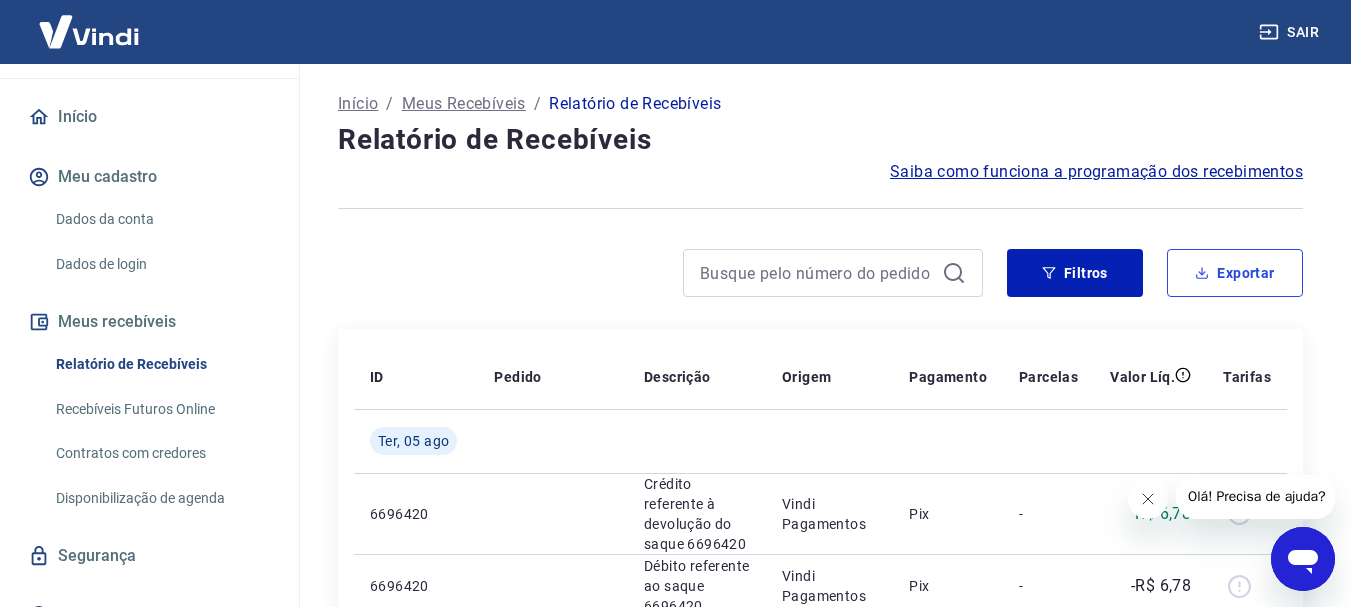 scroll, scrollTop: 187, scrollLeft: 0, axis: vertical 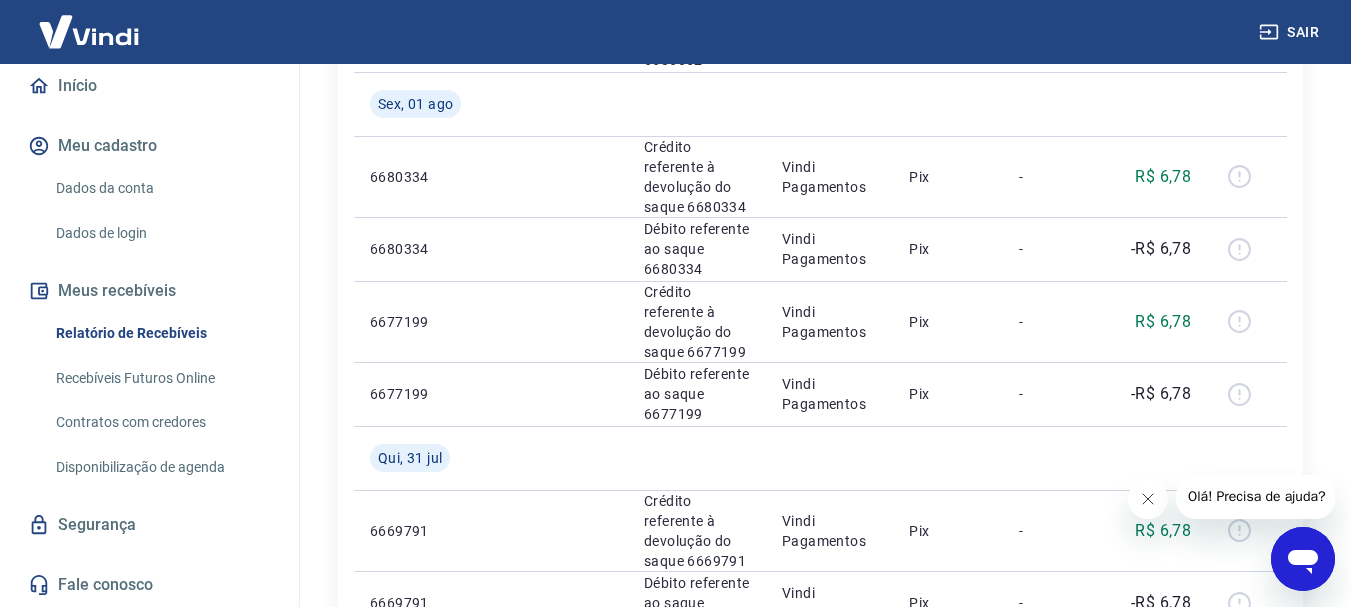 click on "Fale conosco" at bounding box center [149, 585] 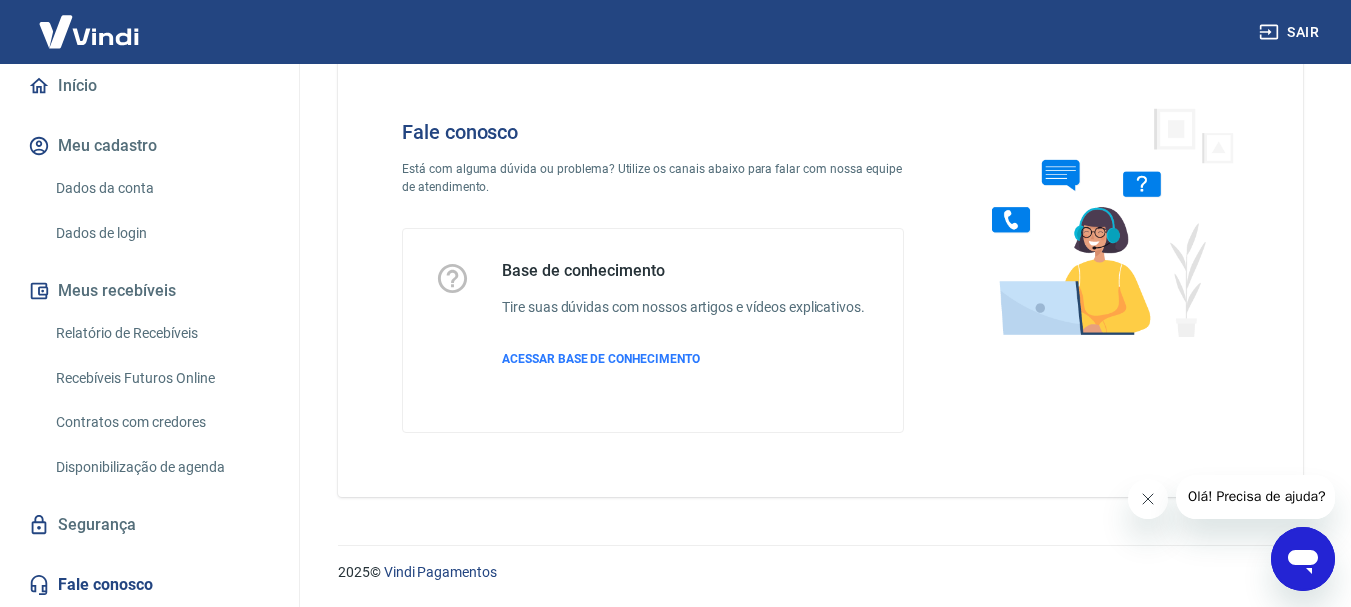 scroll, scrollTop: 48, scrollLeft: 0, axis: vertical 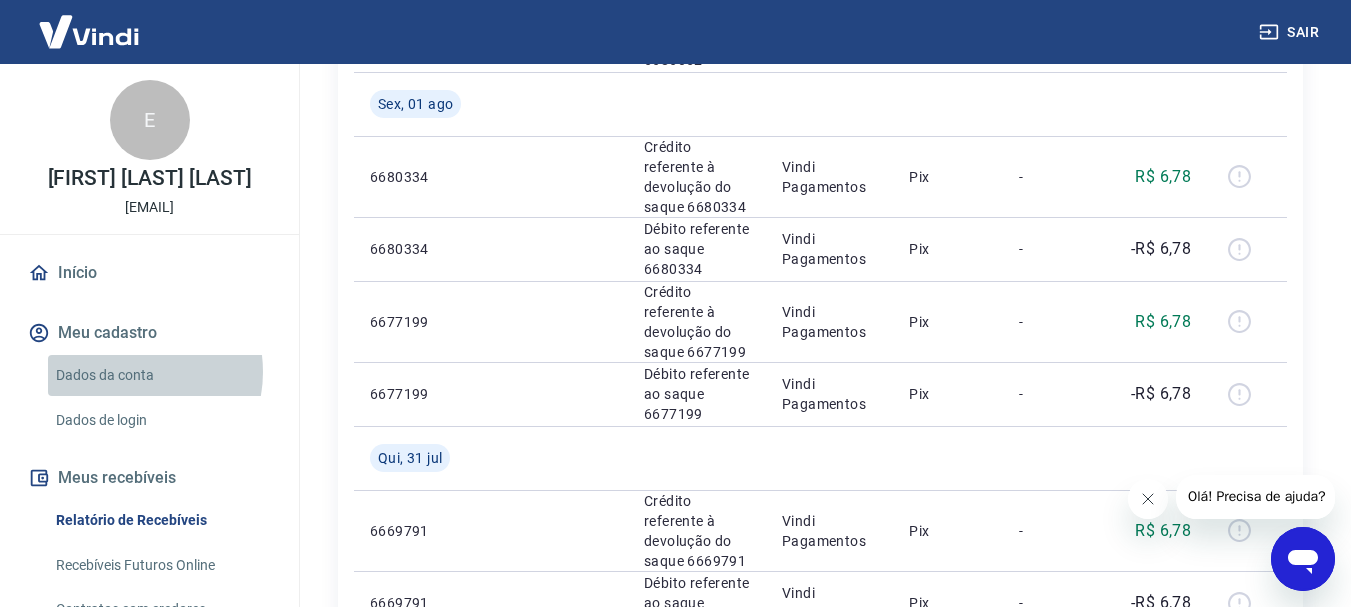 click on "Dados da conta" at bounding box center (161, 375) 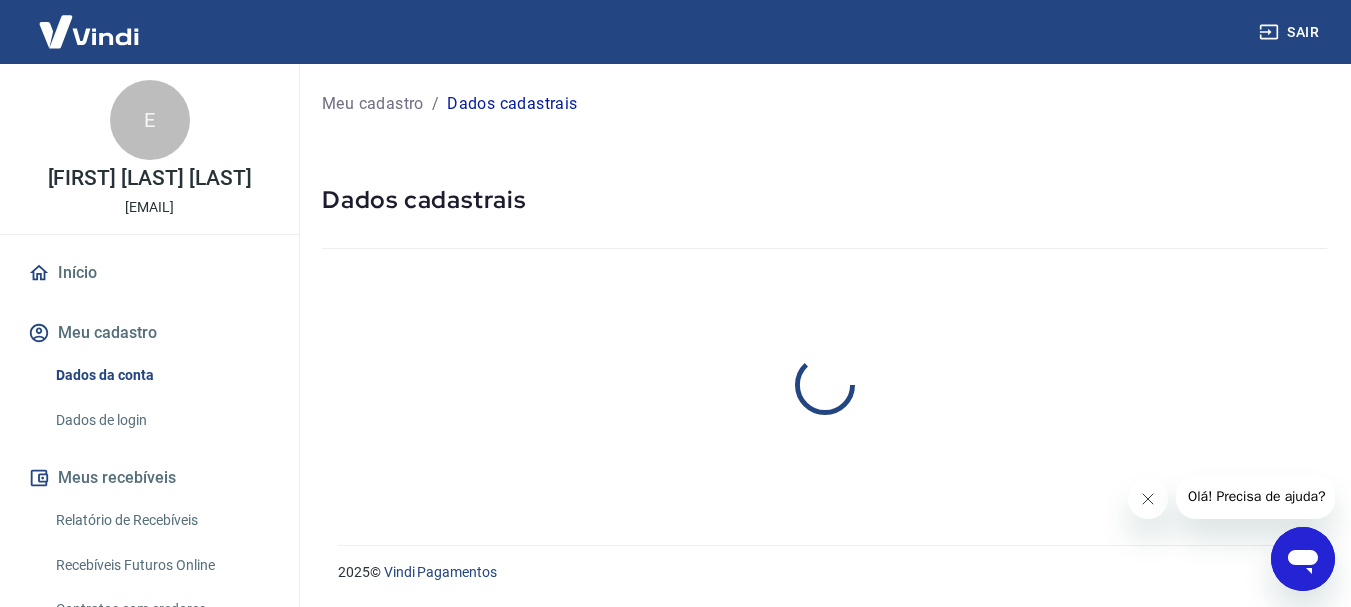 scroll, scrollTop: 0, scrollLeft: 0, axis: both 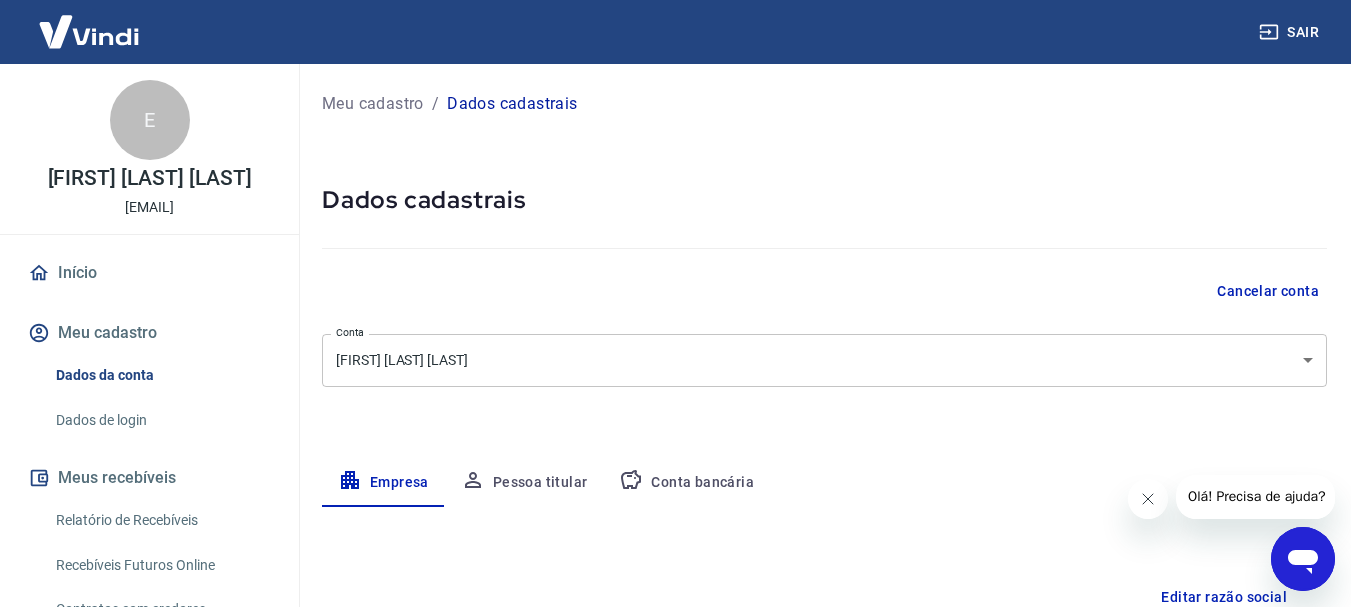 click on "Meu cadastro" at bounding box center [373, 104] 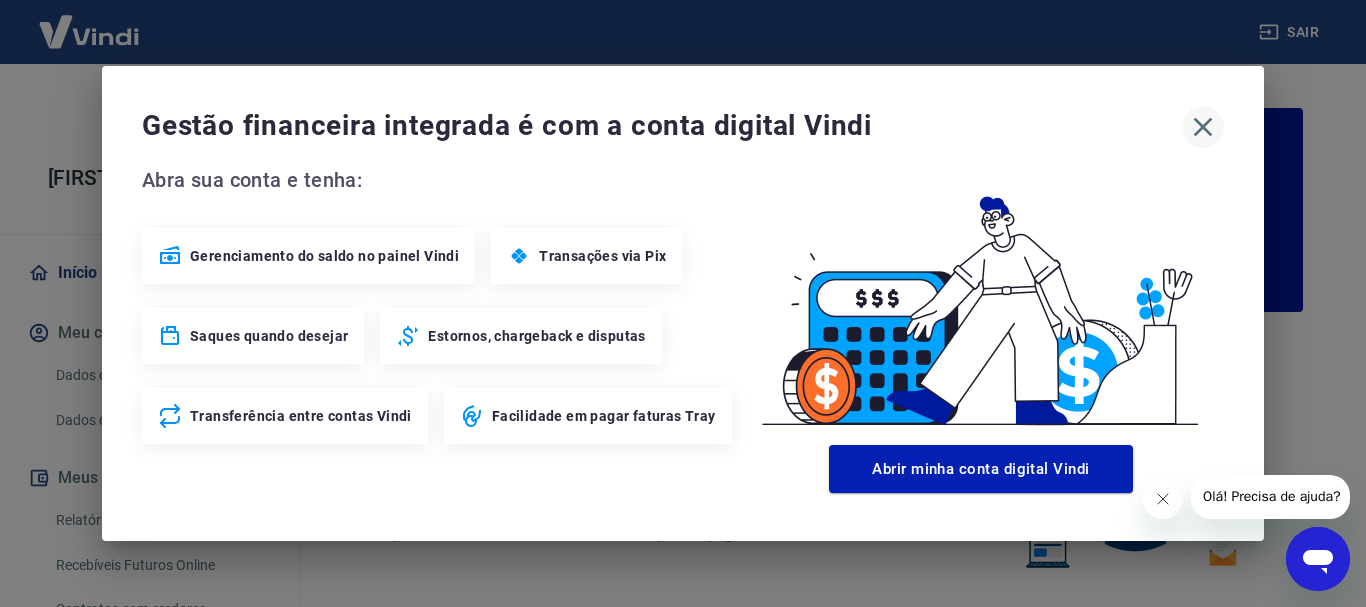 click 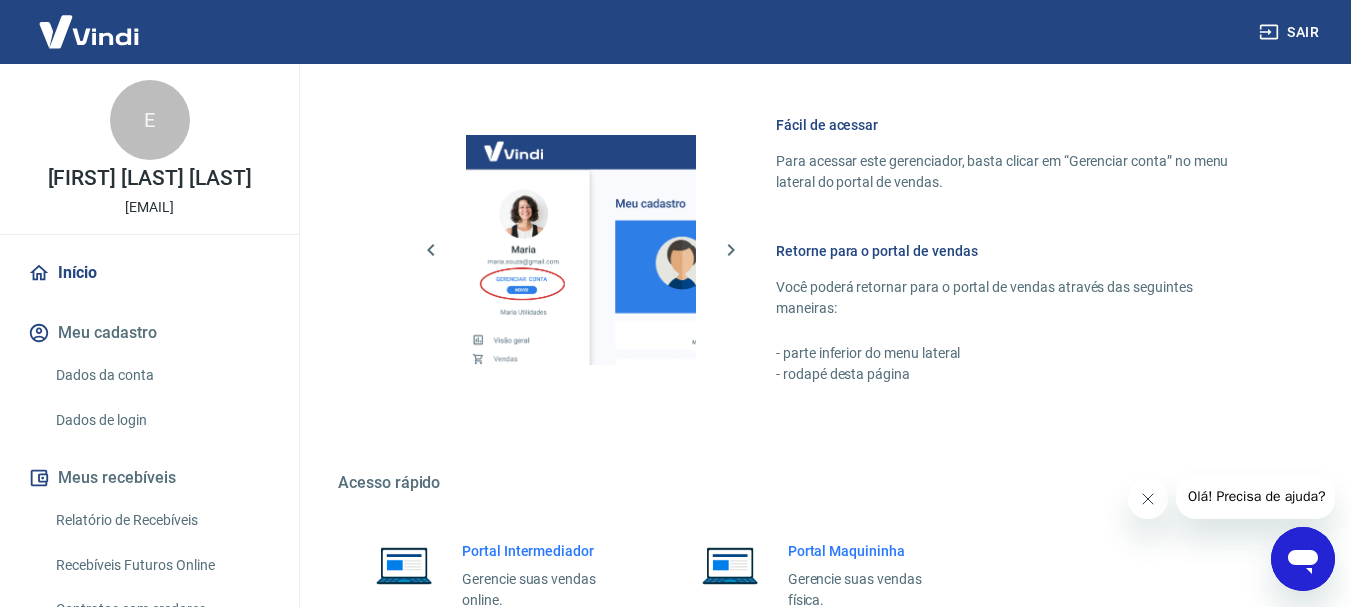 scroll, scrollTop: 1200, scrollLeft: 0, axis: vertical 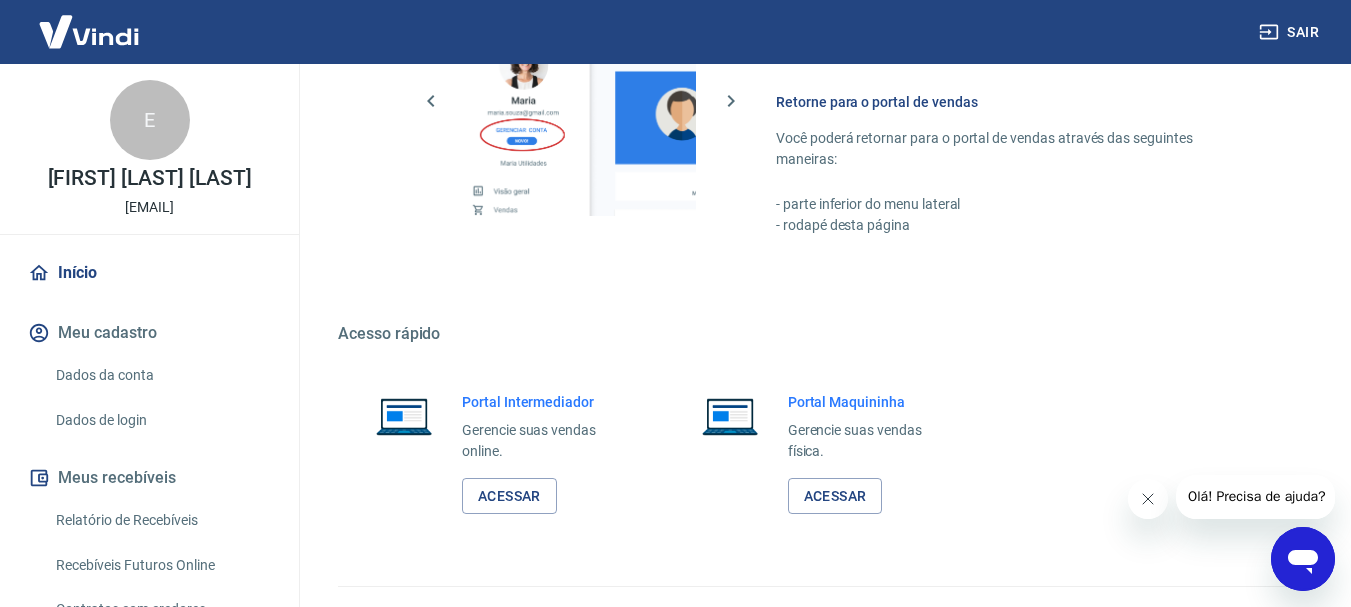 click on "Meu cadastro" at bounding box center [149, 333] 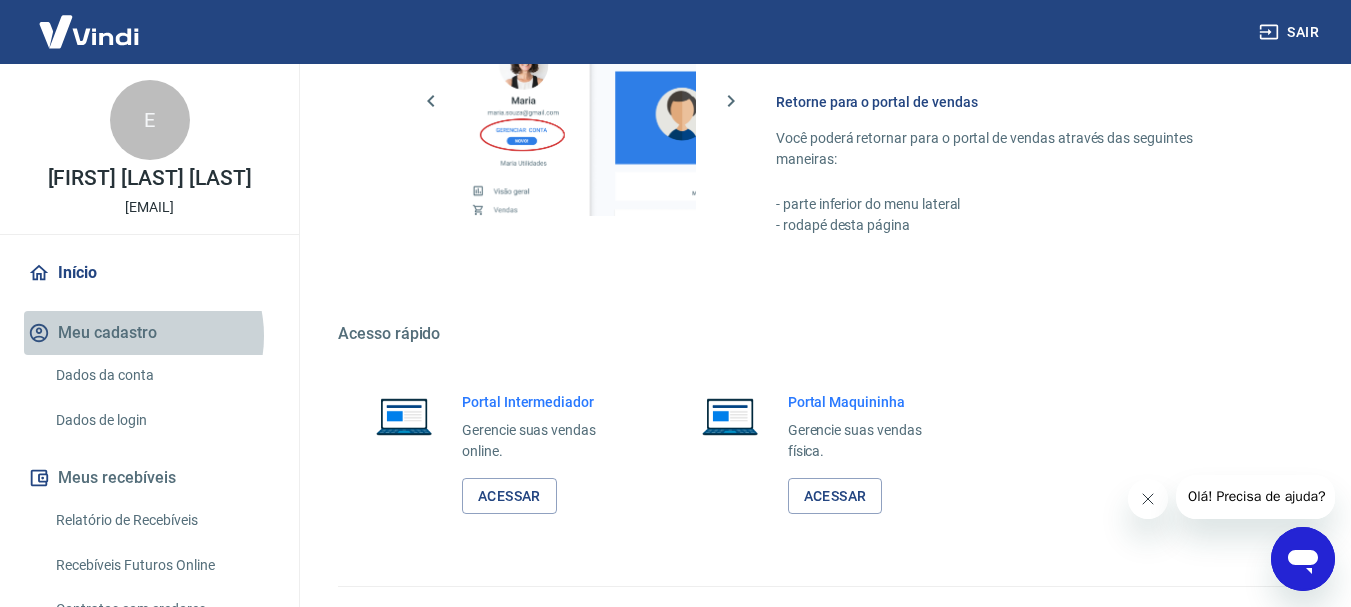 click on "Meu cadastro" at bounding box center (149, 333) 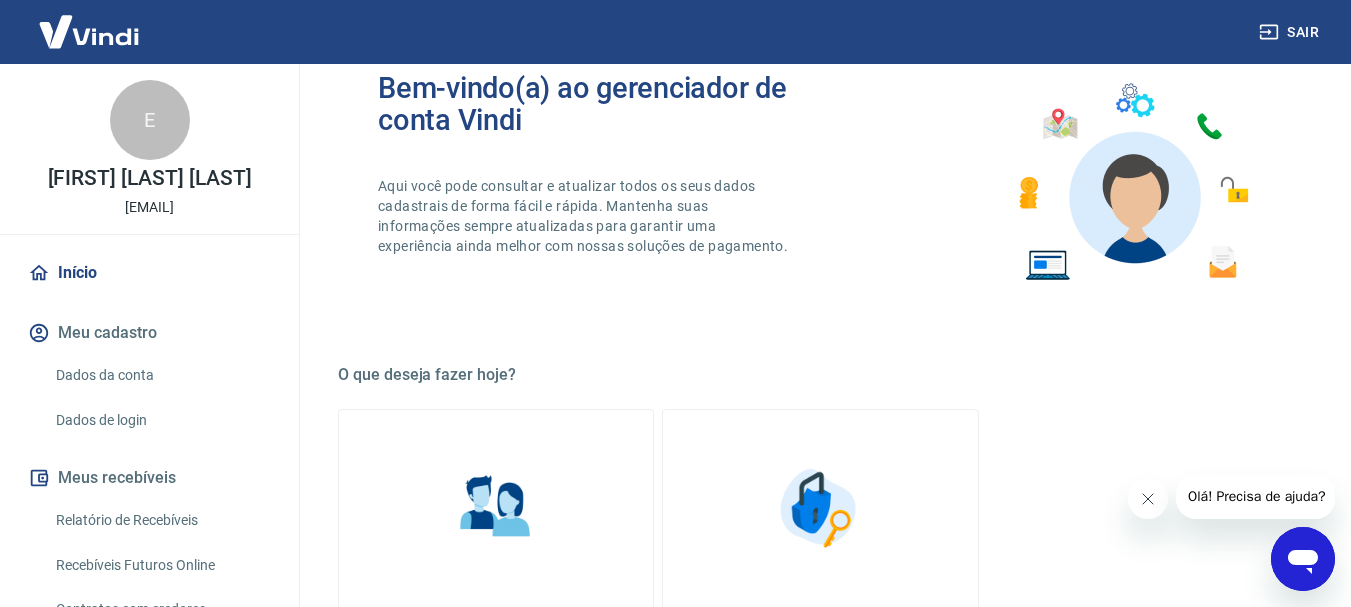 scroll, scrollTop: 0, scrollLeft: 0, axis: both 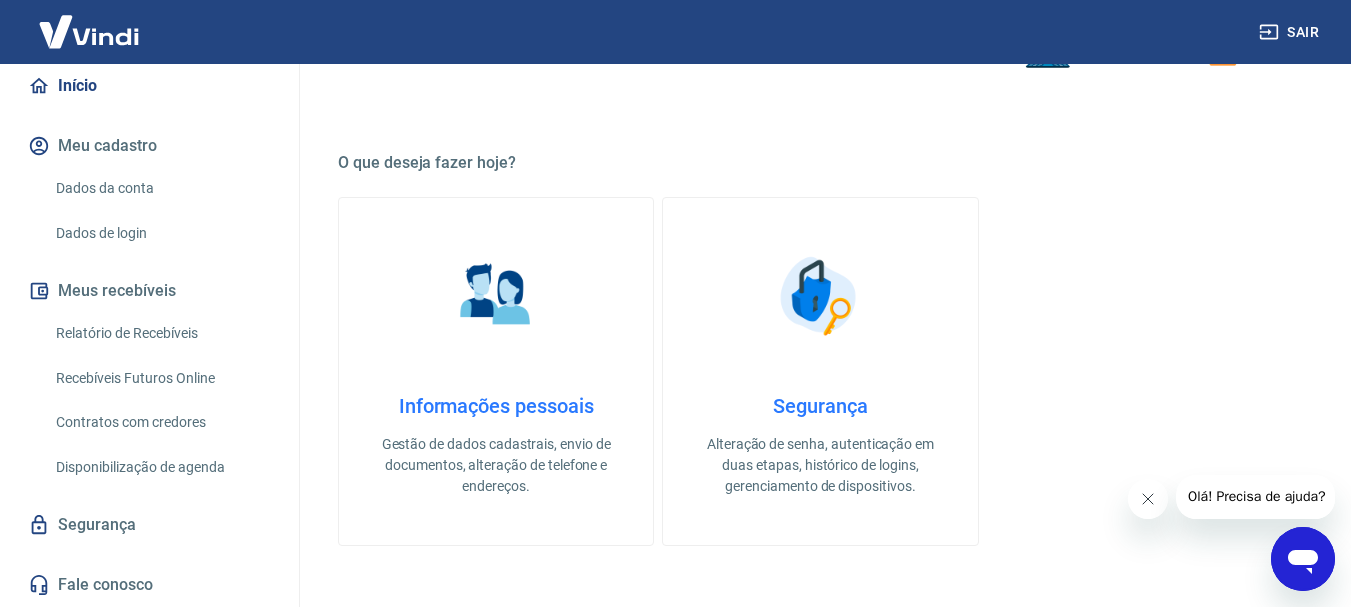 click on "Fale conosco" at bounding box center (149, 585) 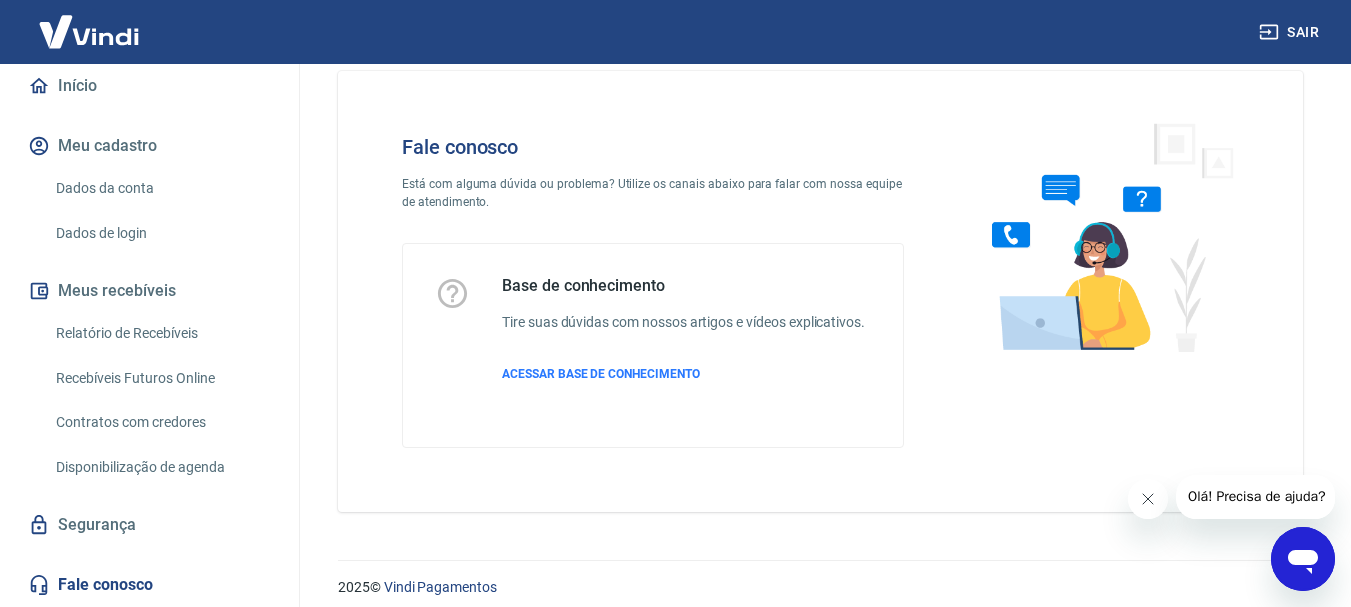scroll, scrollTop: 48, scrollLeft: 0, axis: vertical 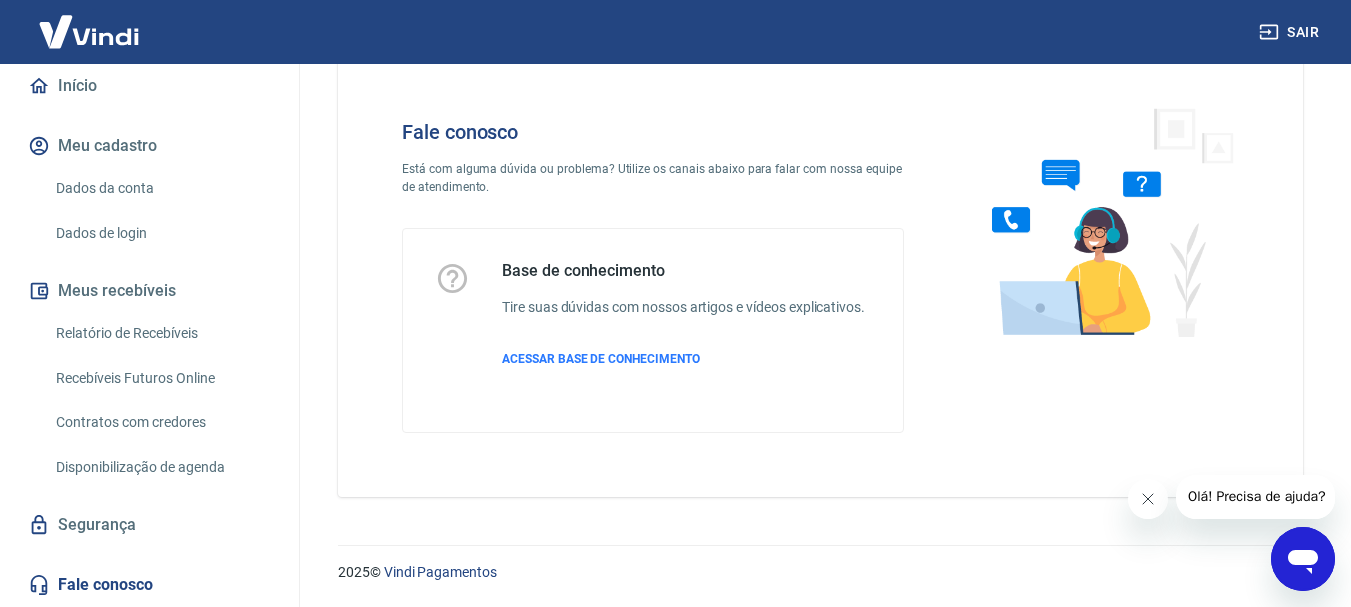 click on "Relatório de Recebíveis" at bounding box center (161, 333) 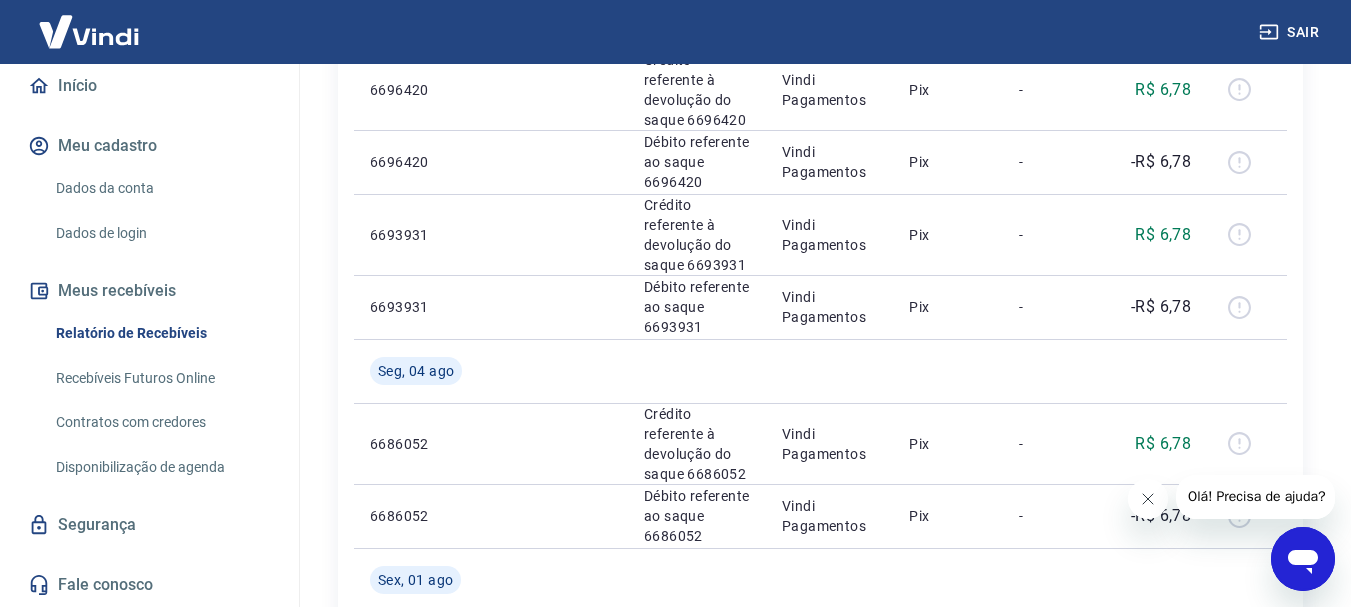 scroll, scrollTop: 700, scrollLeft: 0, axis: vertical 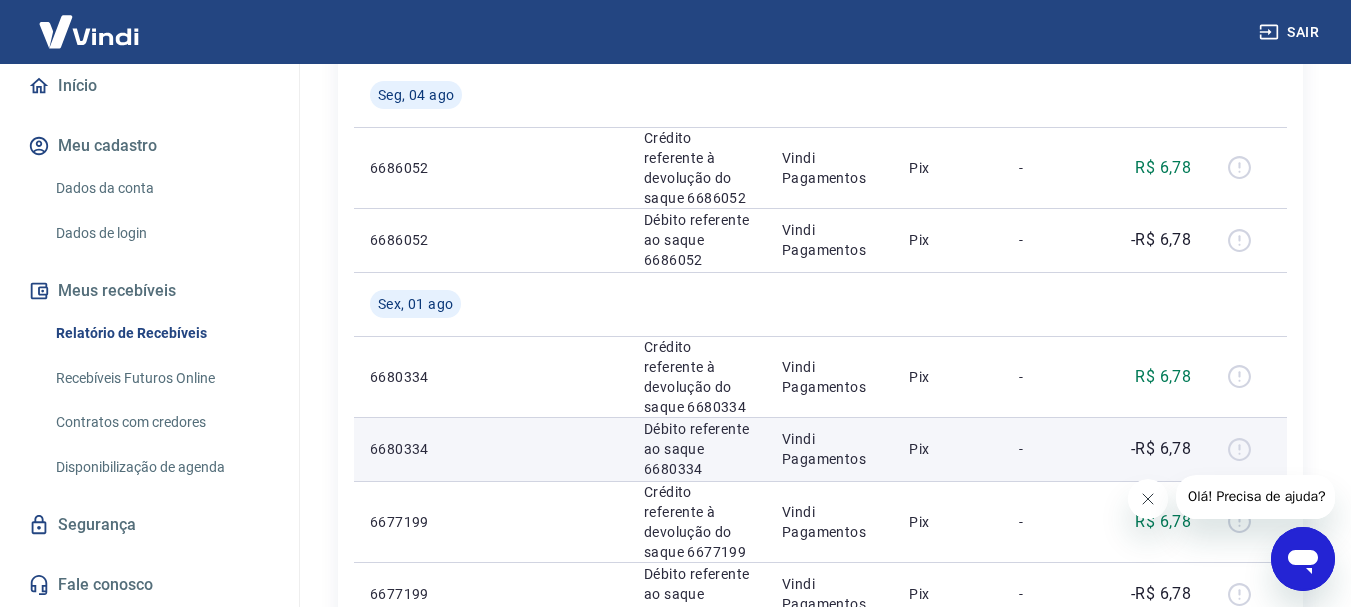 click on "-" at bounding box center [1048, 449] 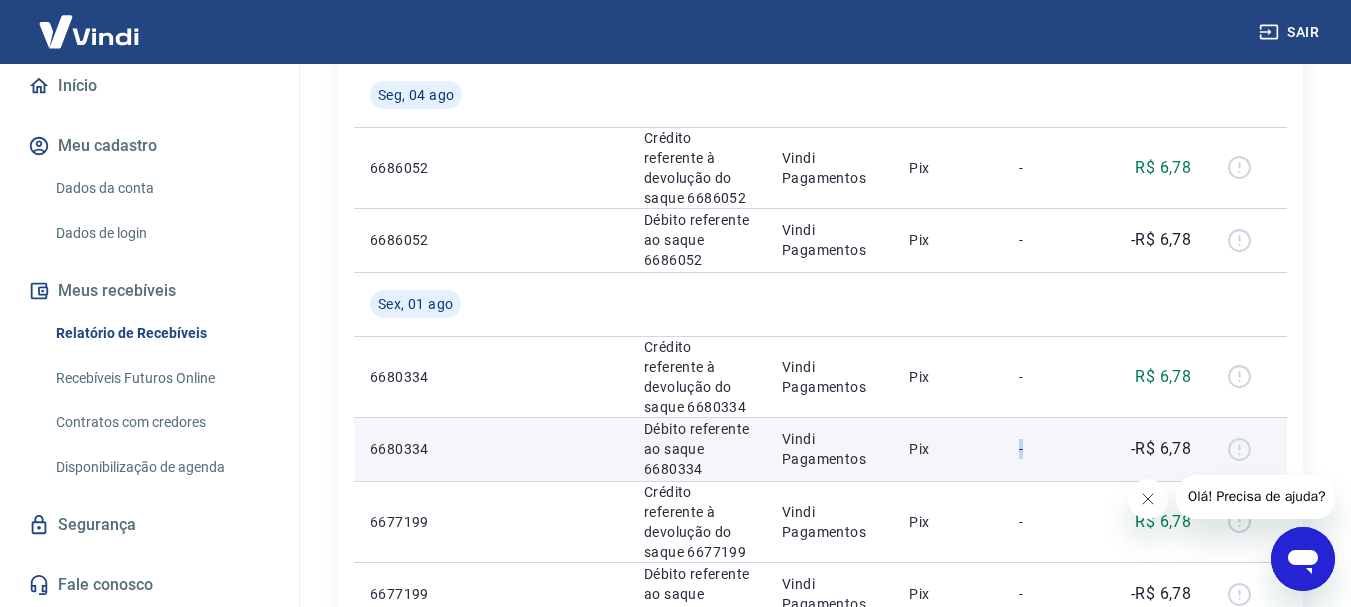 click on "-" at bounding box center [1048, 449] 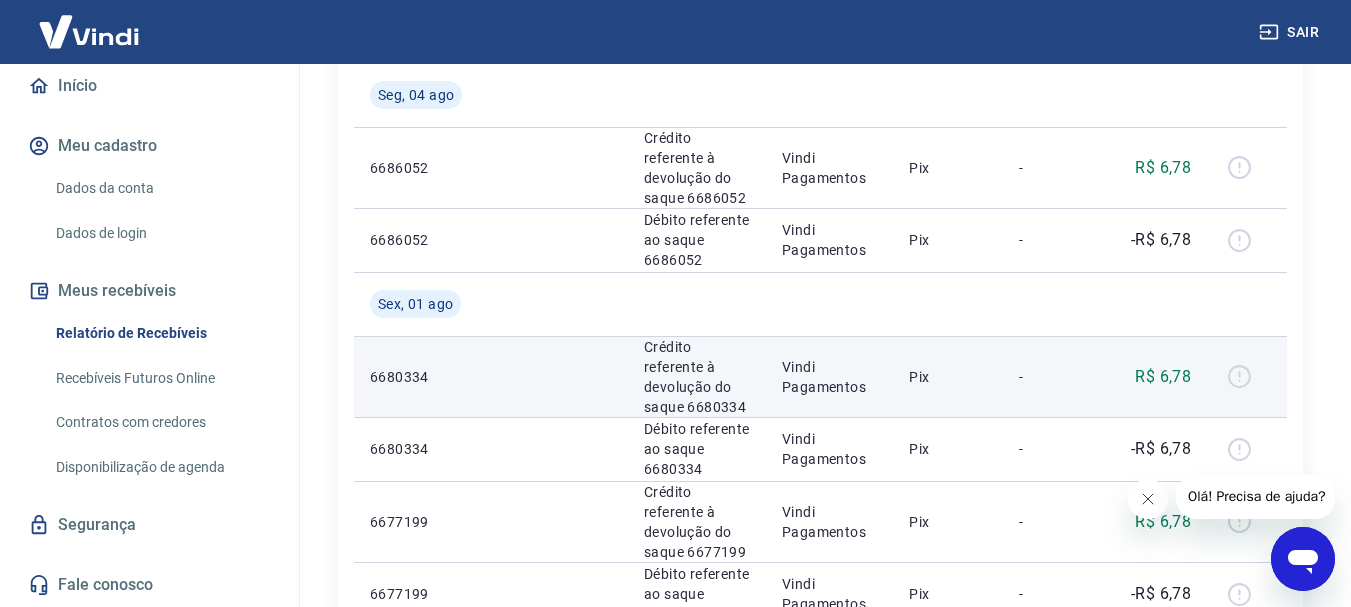click on "R$ 6,78" at bounding box center [1150, 376] 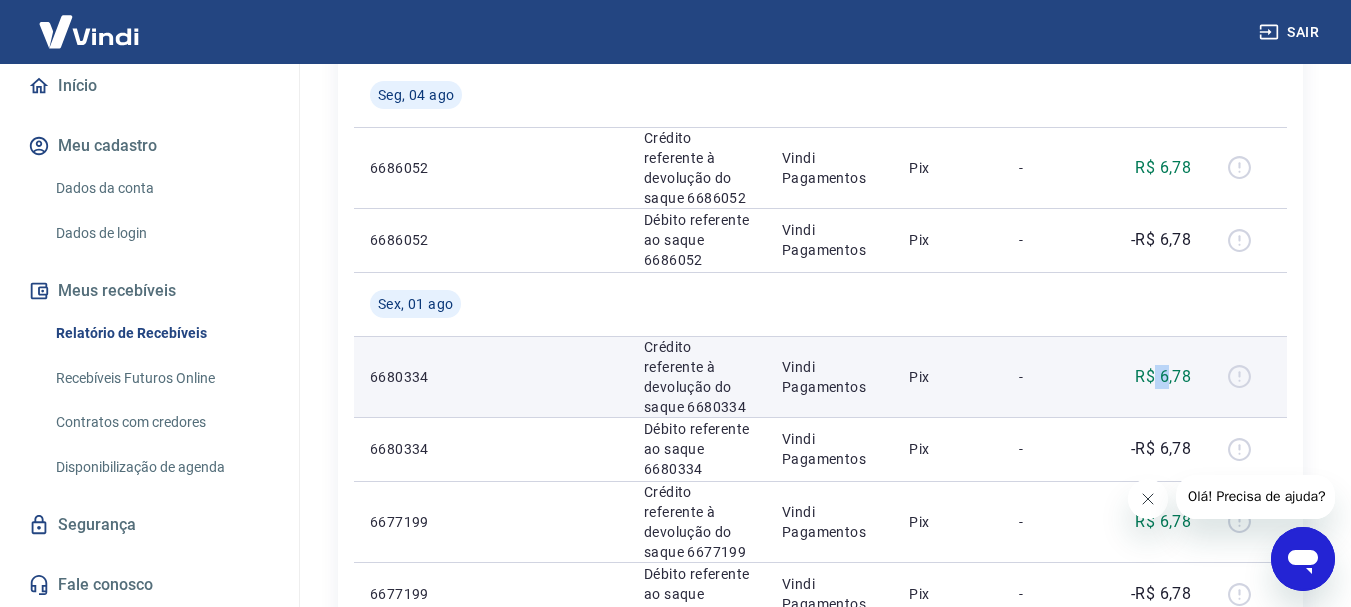 drag, startPoint x: 1157, startPoint y: 303, endPoint x: 1173, endPoint y: 311, distance: 17.888544 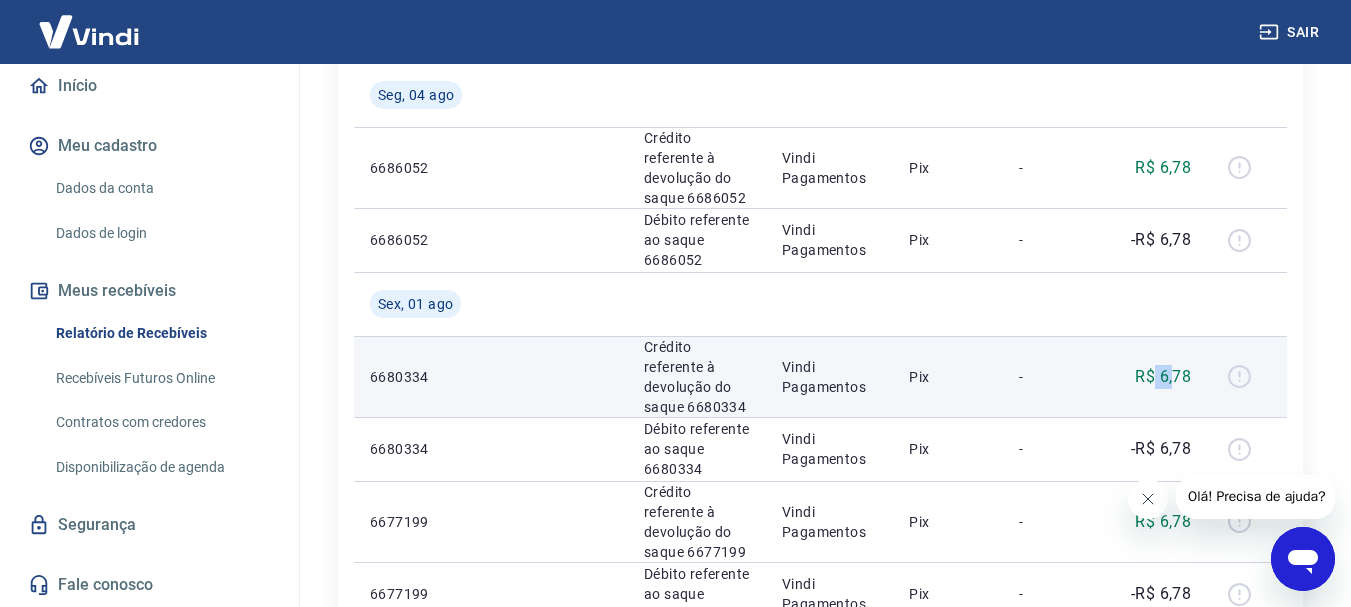 click on "R$ 6,78" at bounding box center [1163, 377] 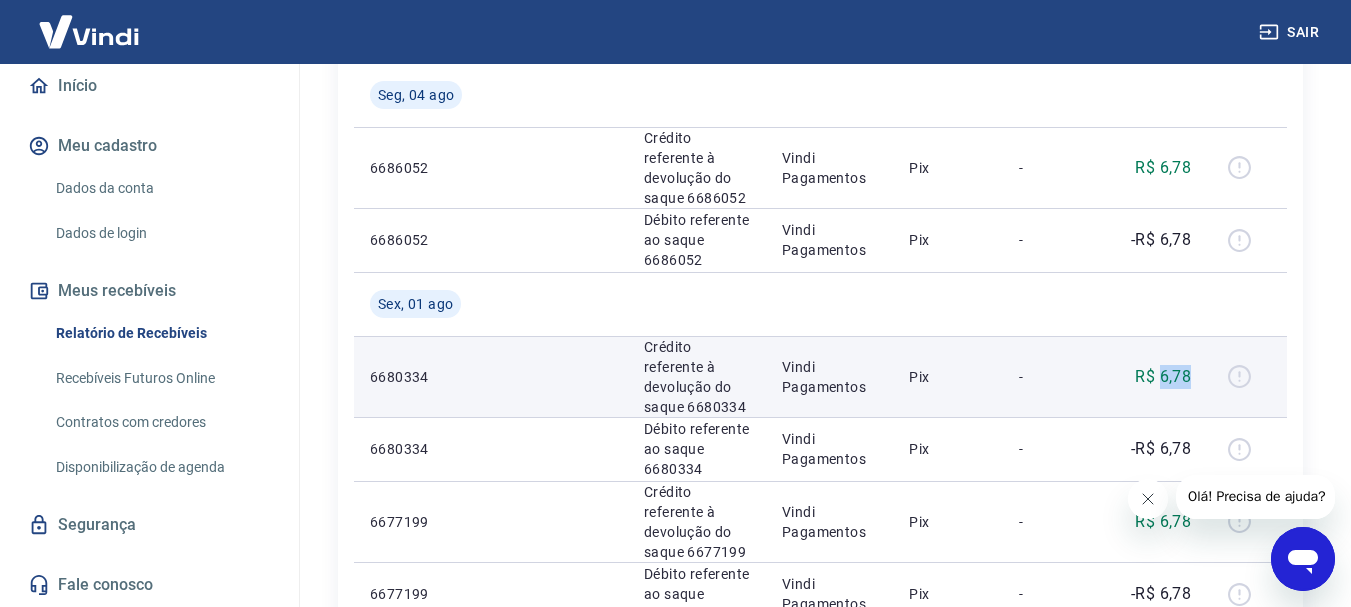 click on "R$ 6,78" at bounding box center (1163, 377) 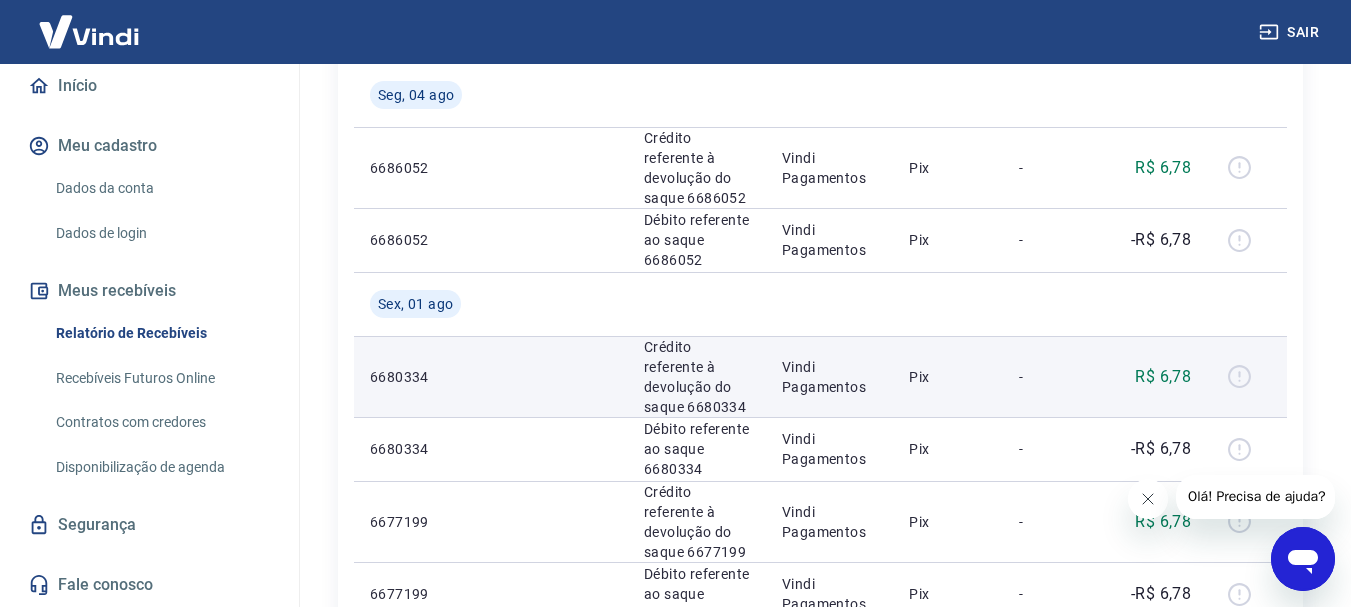 drag, startPoint x: 777, startPoint y: 352, endPoint x: 740, endPoint y: 340, distance: 38.8973 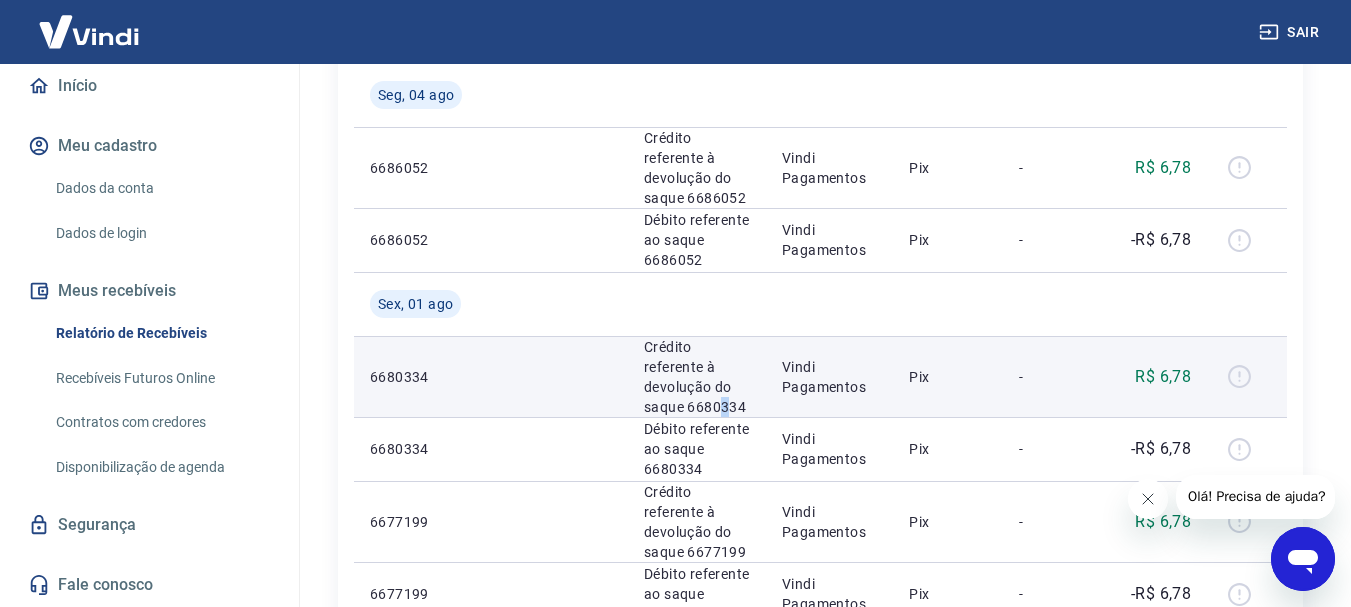 drag, startPoint x: 725, startPoint y: 336, endPoint x: 675, endPoint y: 328, distance: 50.635956 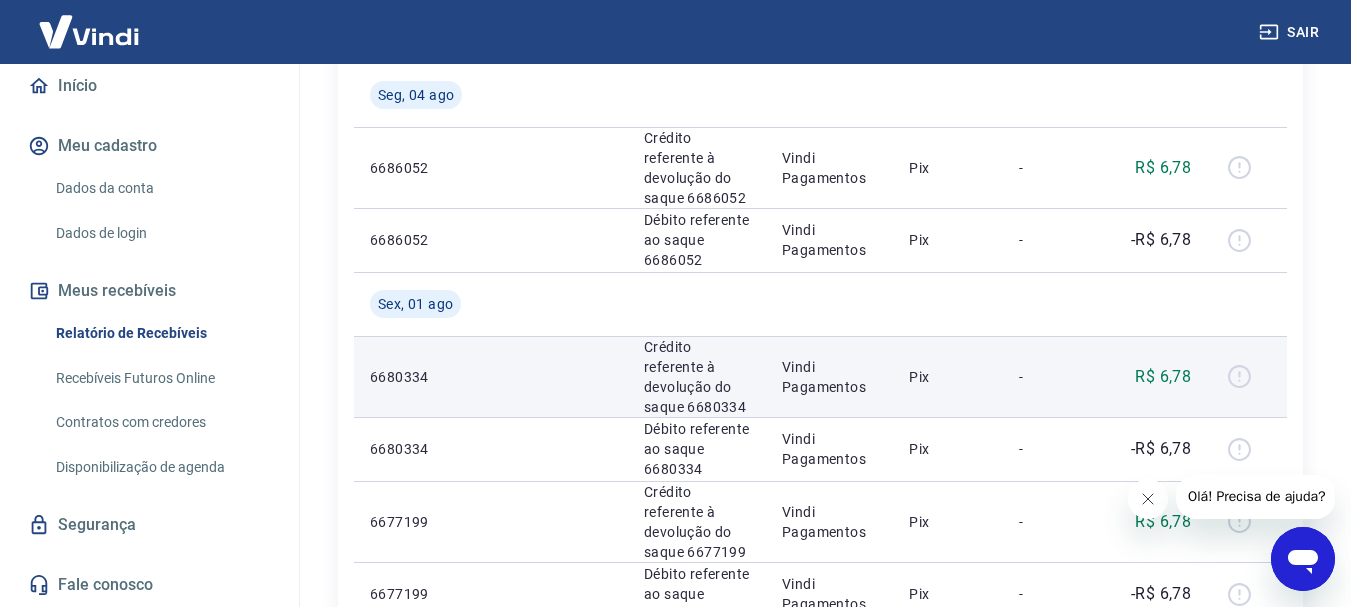 click on "Crédito referente à devolução do saque 6680334" at bounding box center [697, 377] 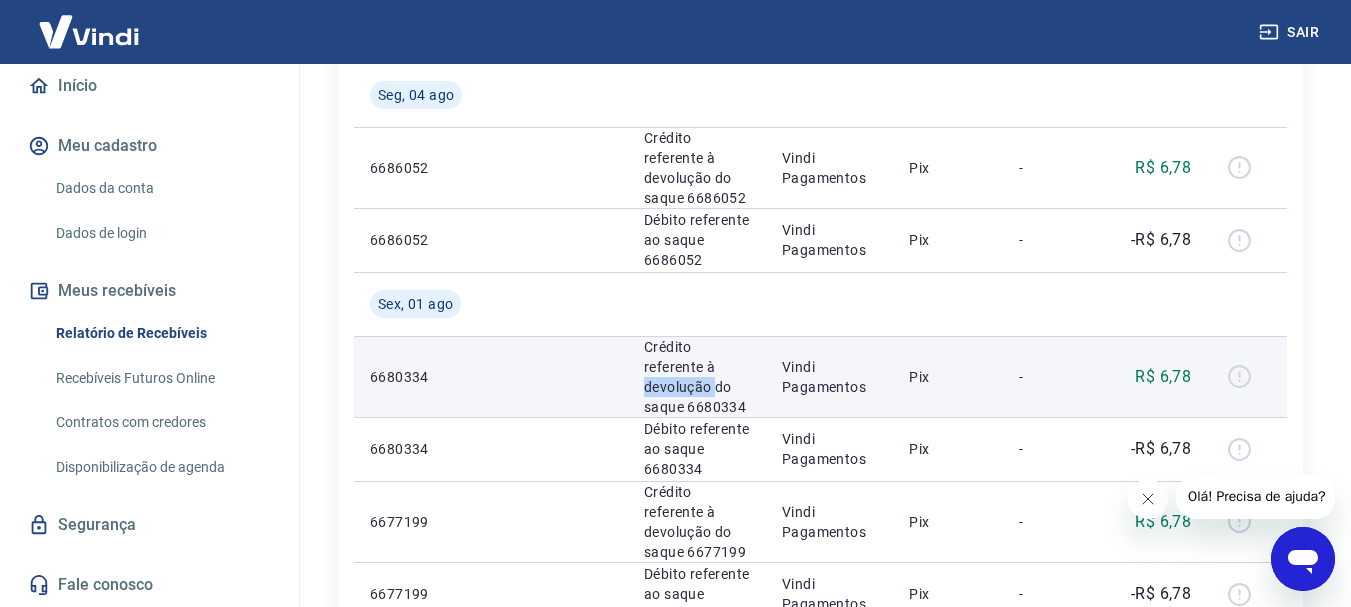 click on "Crédito referente à devolução do saque 6680334" at bounding box center (697, 377) 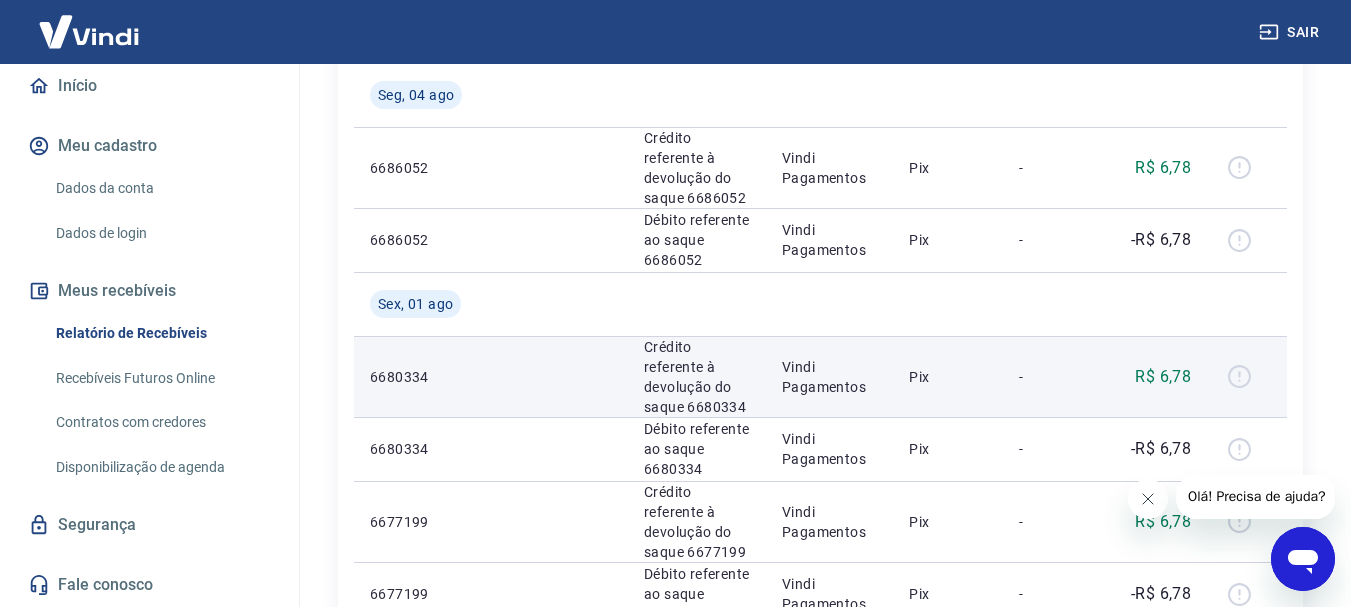 click at bounding box center (1247, 377) 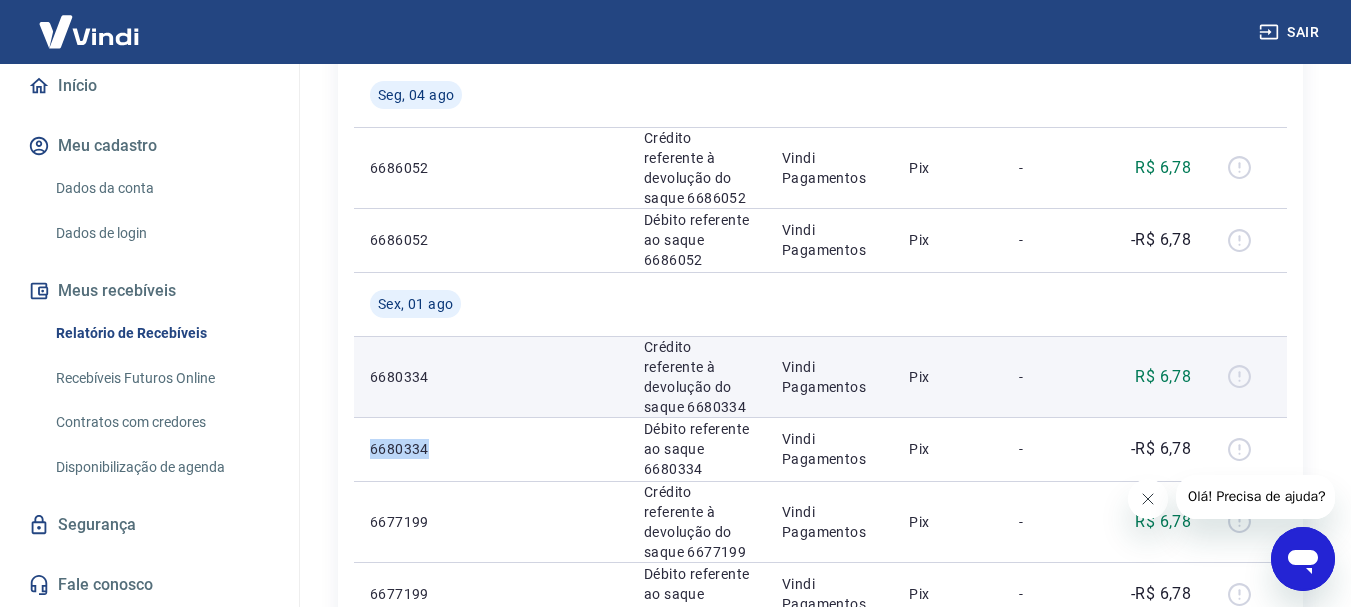 click at bounding box center (1247, 377) 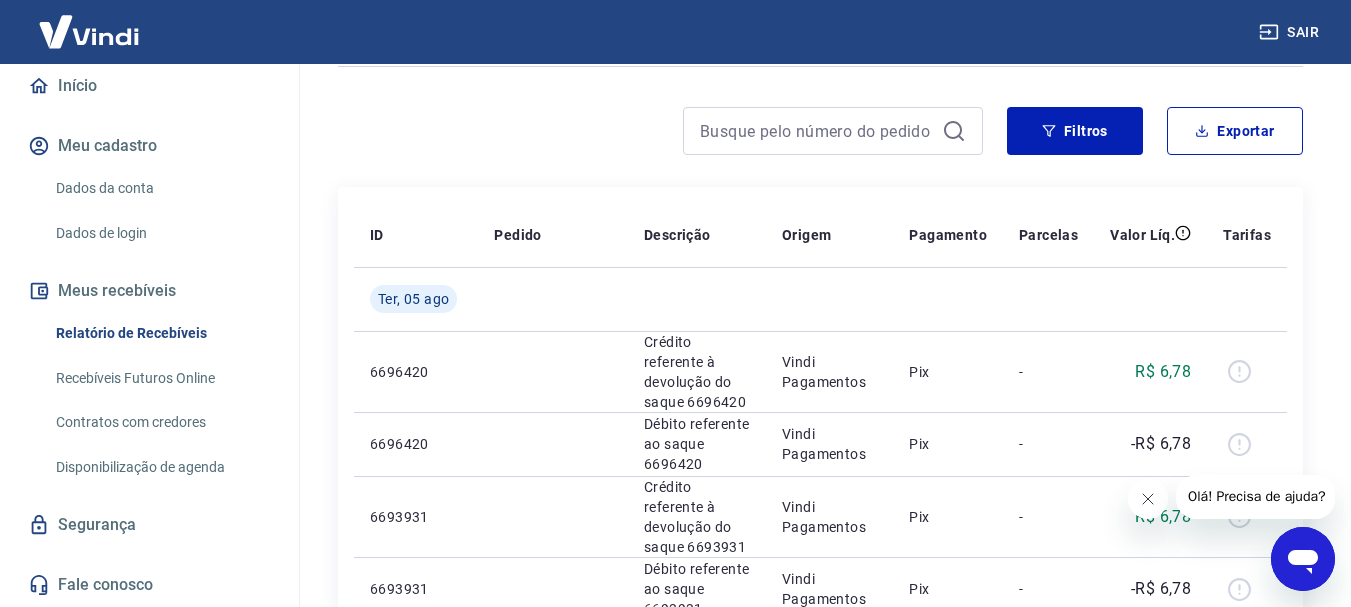 scroll, scrollTop: 0, scrollLeft: 0, axis: both 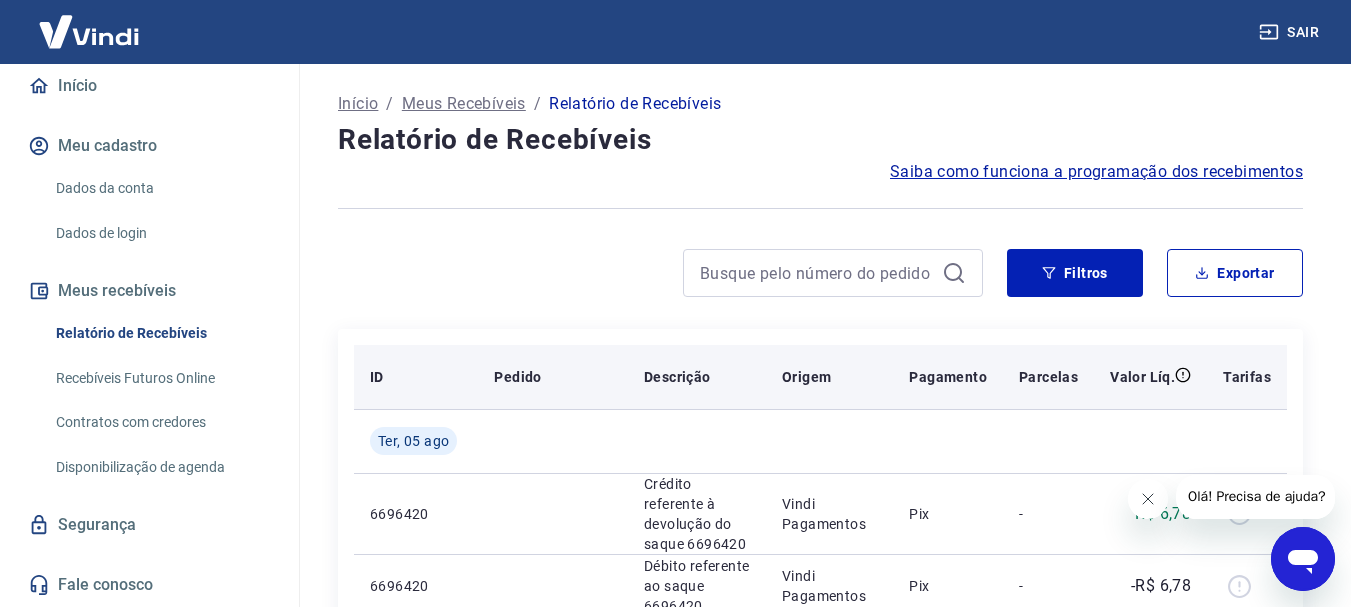 click on "Tarifas" at bounding box center [1247, 377] 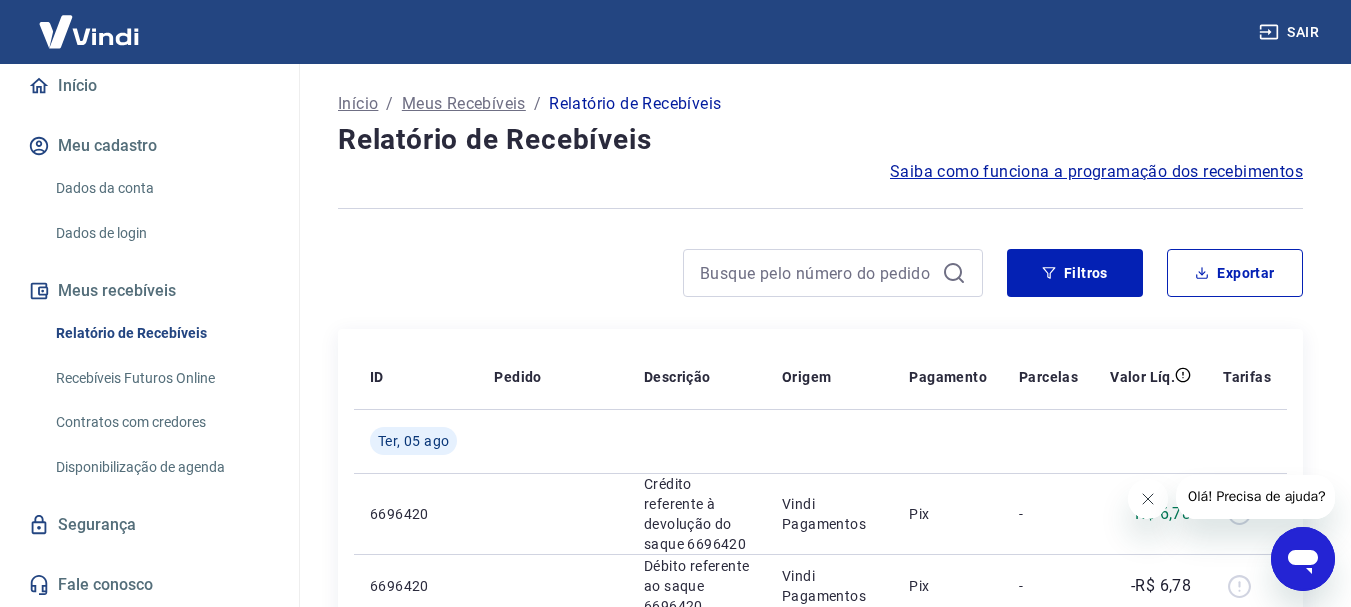 click at bounding box center [820, 208] 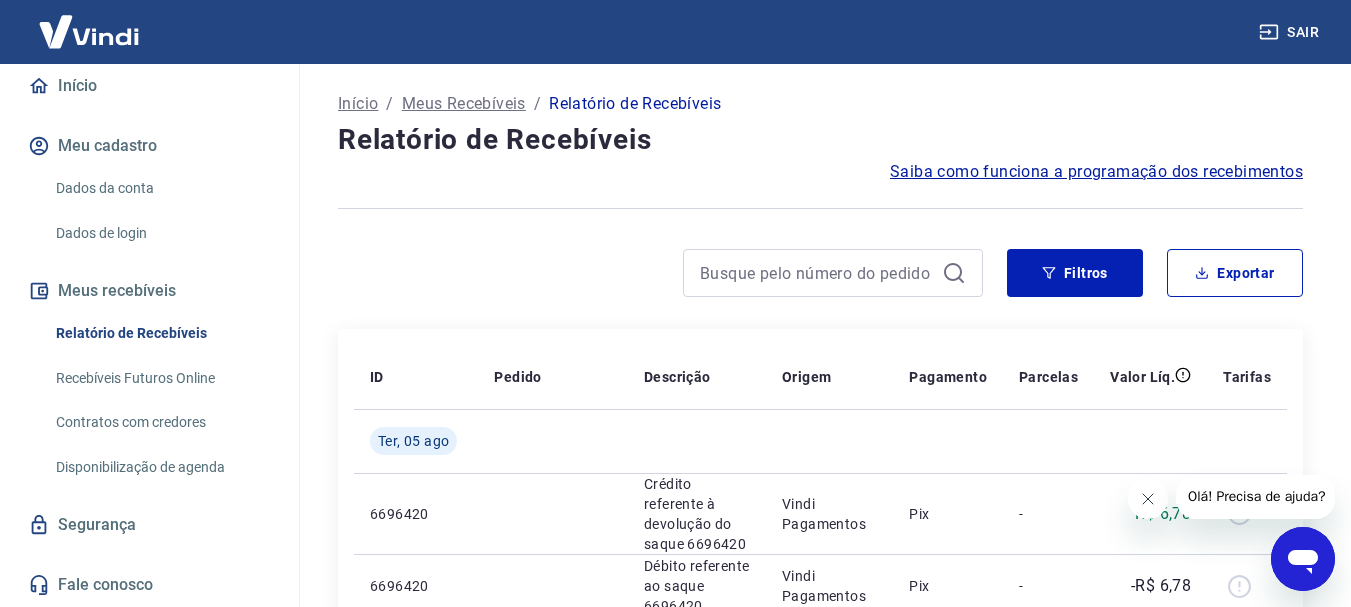 click on "Saiba como funciona a programação dos recebimentos" at bounding box center [1096, 172] 